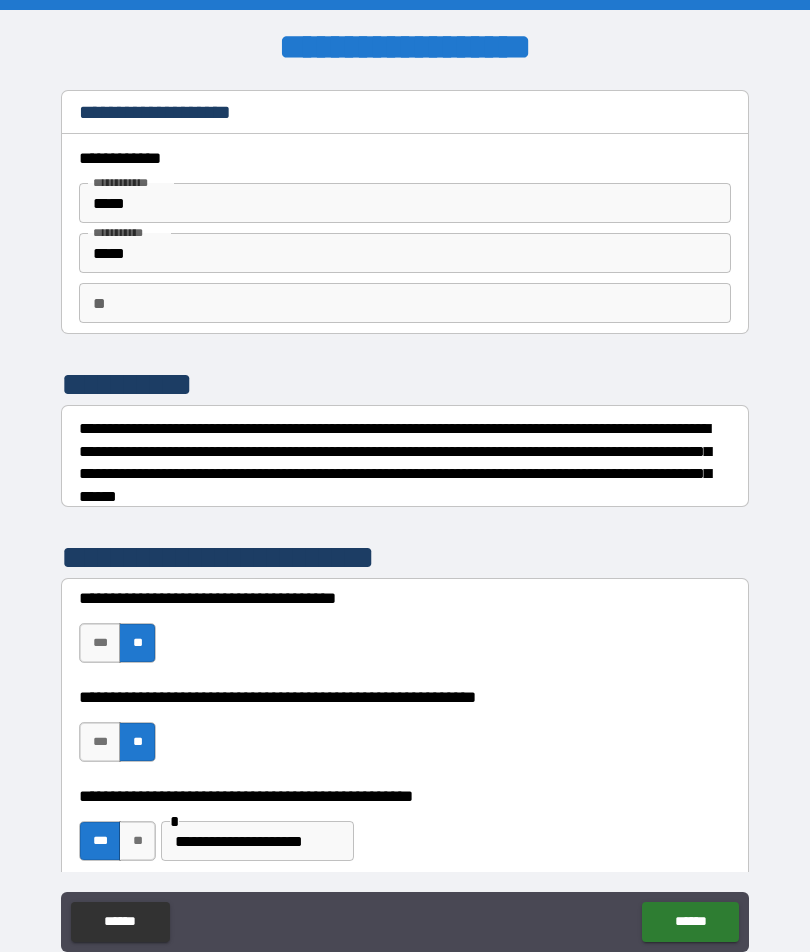 scroll, scrollTop: 85, scrollLeft: 0, axis: vertical 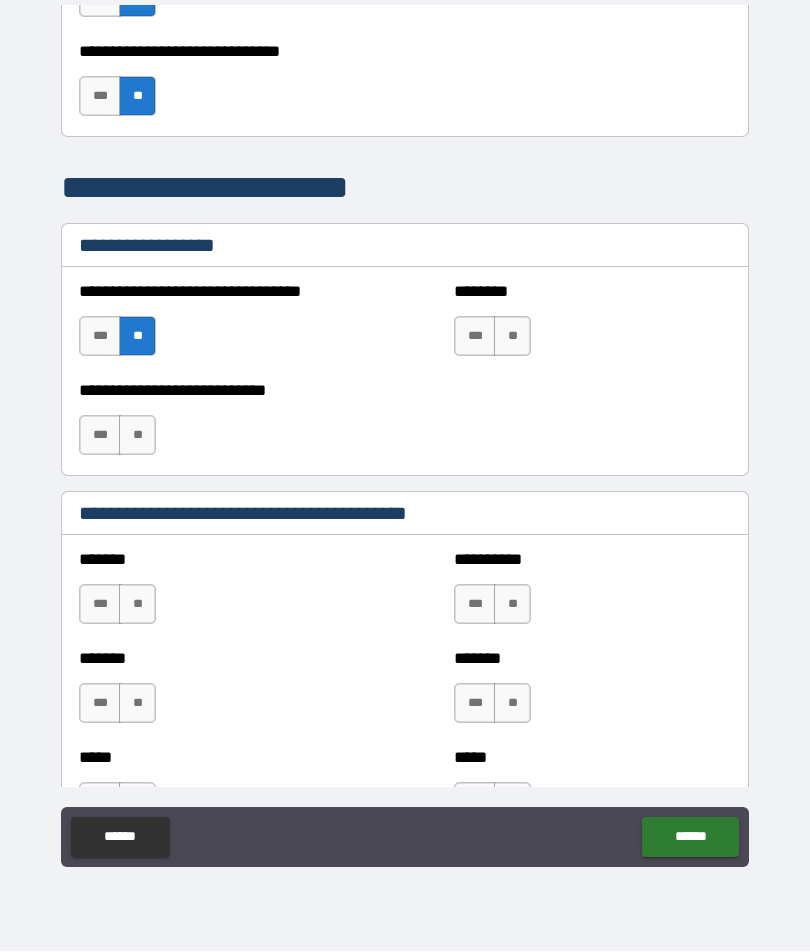 click on "**" at bounding box center (512, 337) 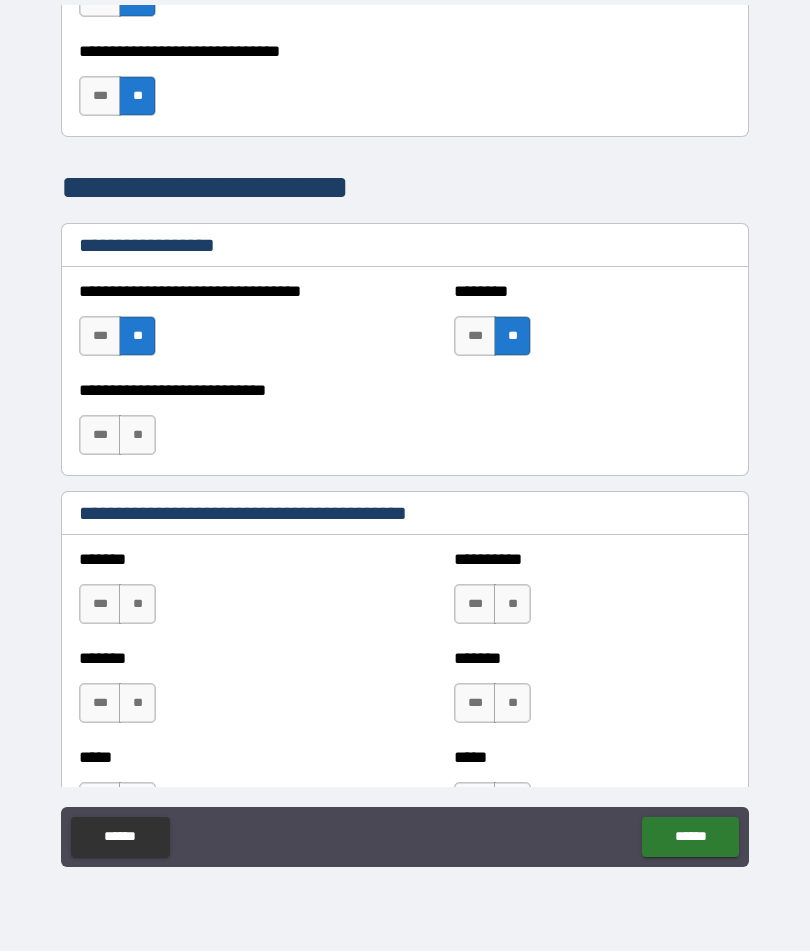 click on "**" at bounding box center [137, 436] 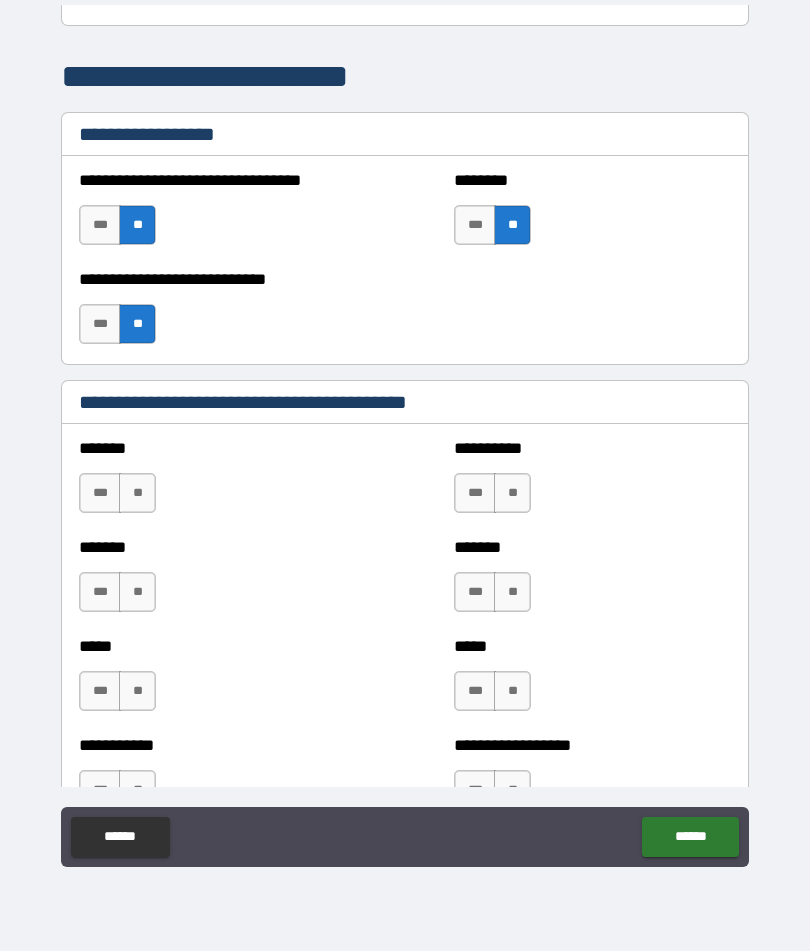 scroll, scrollTop: 1082, scrollLeft: 0, axis: vertical 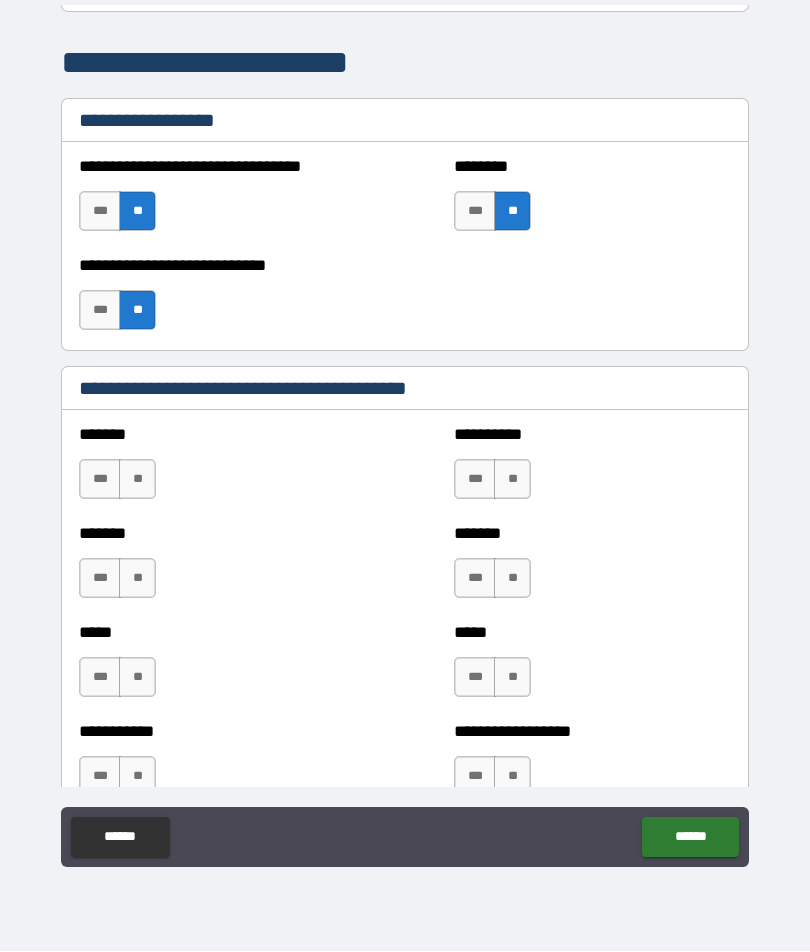click on "**" at bounding box center (137, 480) 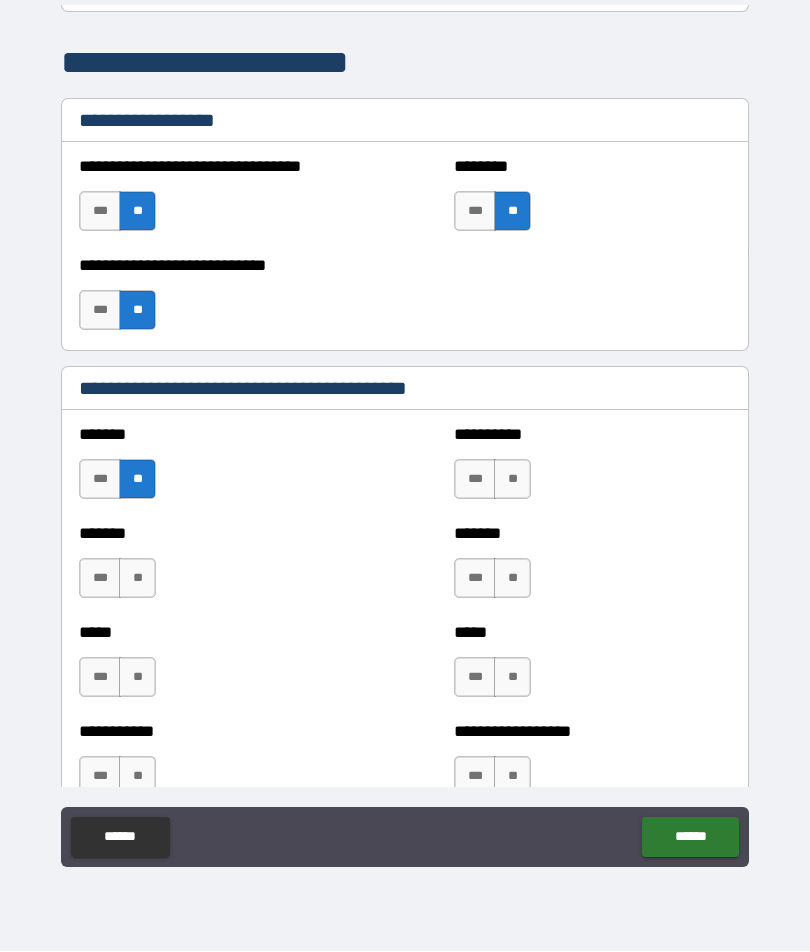 click on "**" at bounding box center (137, 579) 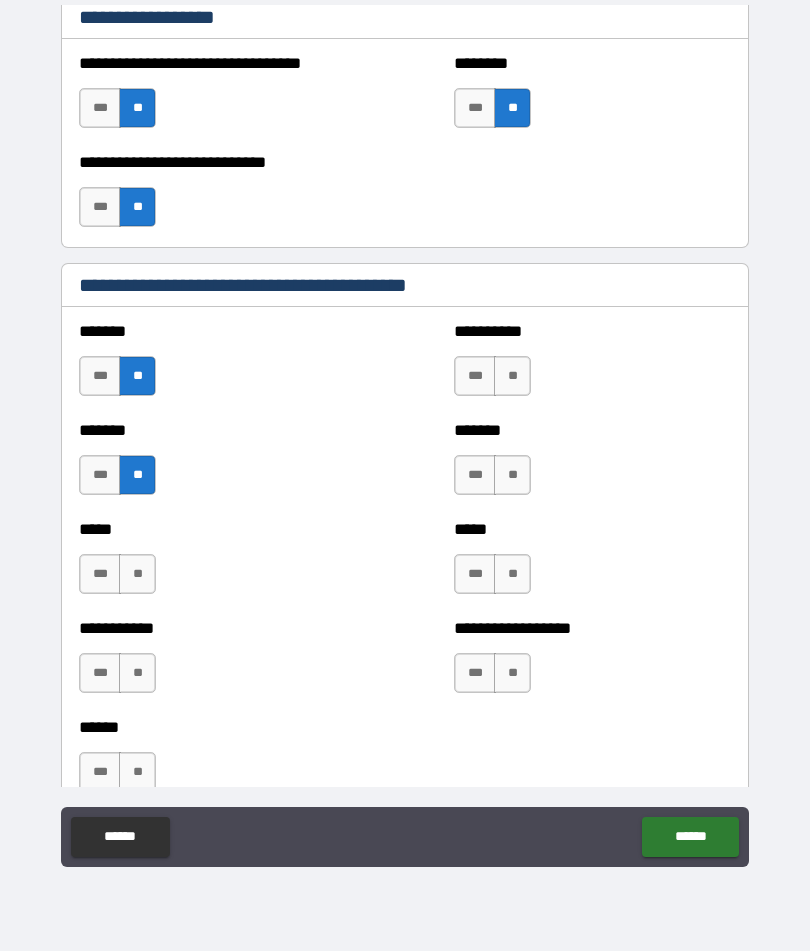 scroll, scrollTop: 1188, scrollLeft: 0, axis: vertical 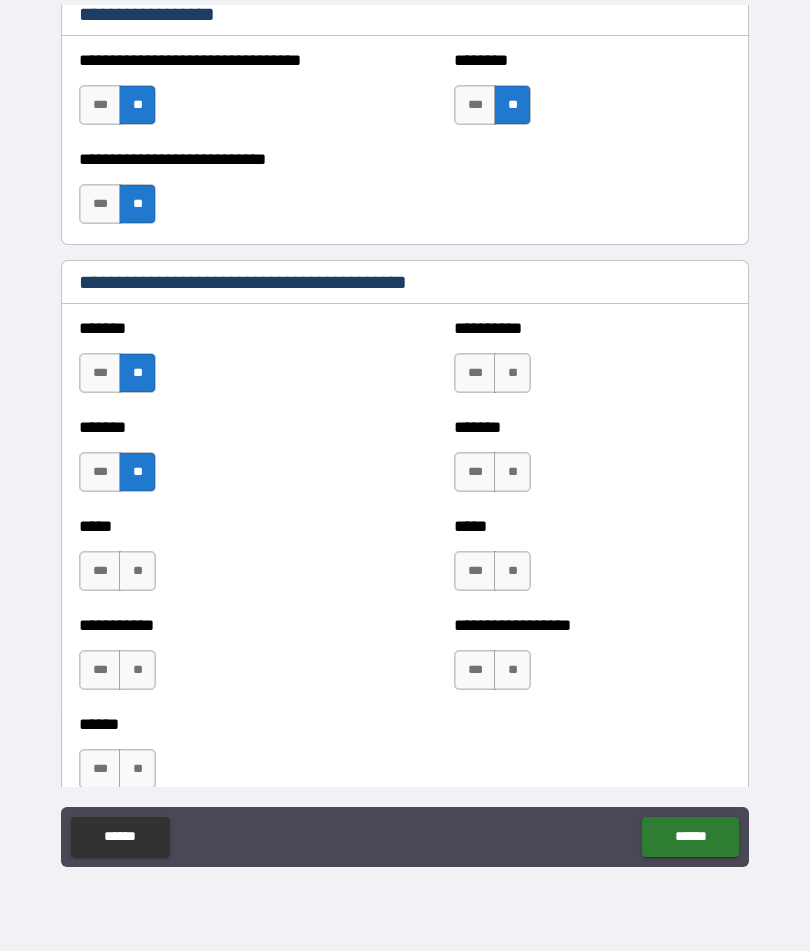 click on "**" at bounding box center [137, 572] 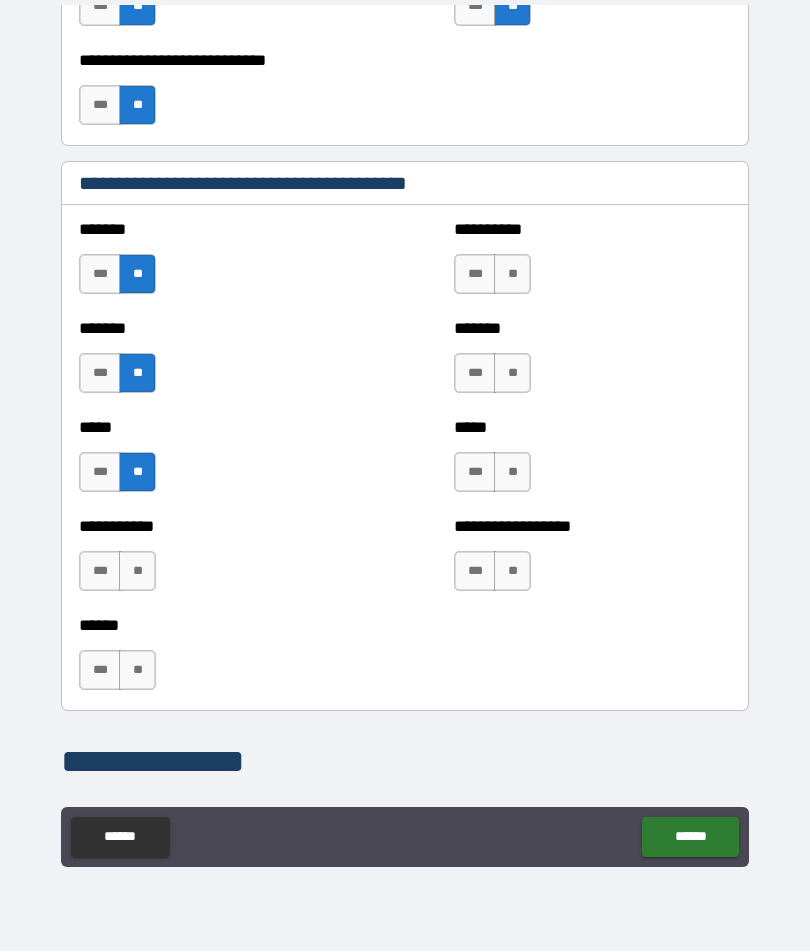 scroll, scrollTop: 1298, scrollLeft: 0, axis: vertical 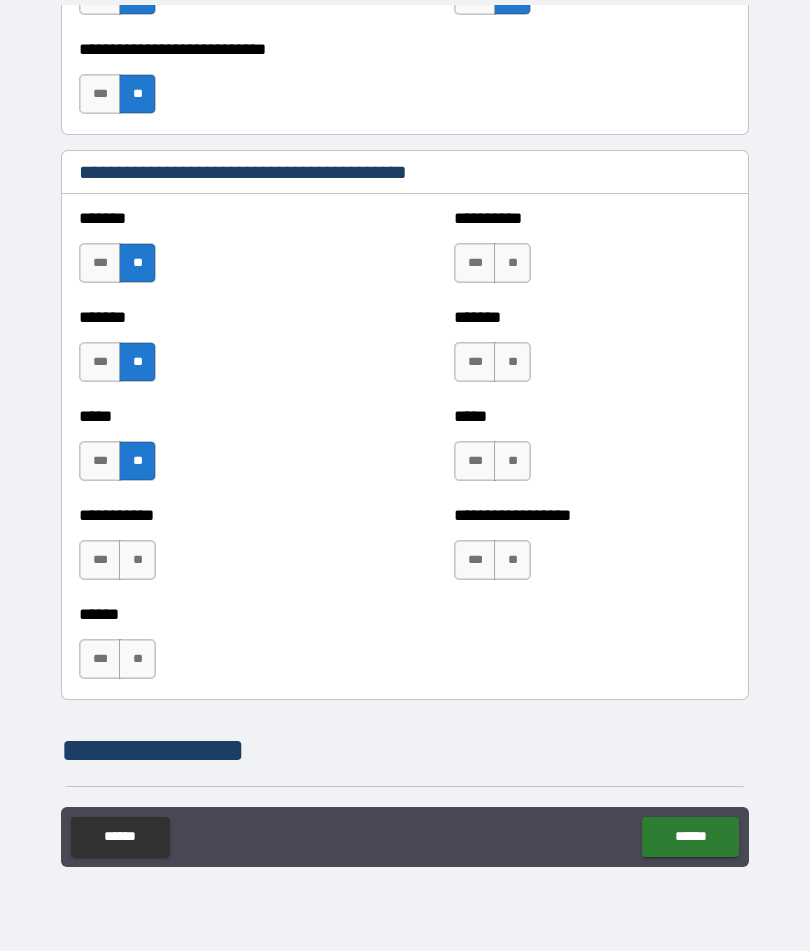 click on "**" at bounding box center [137, 561] 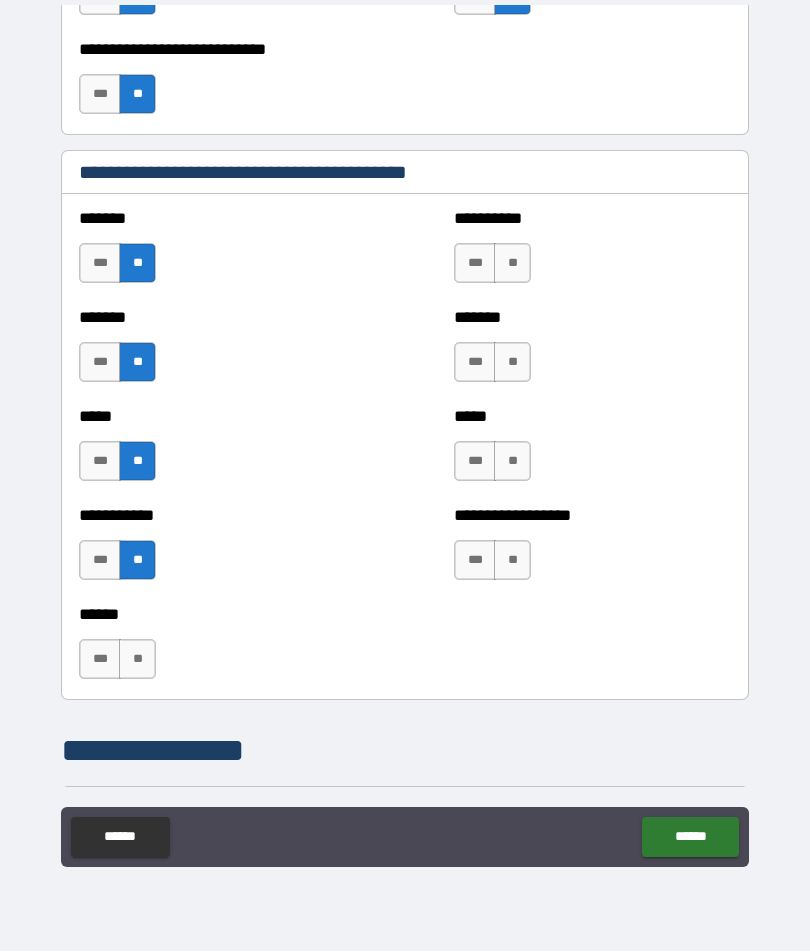 click on "**" at bounding box center [137, 660] 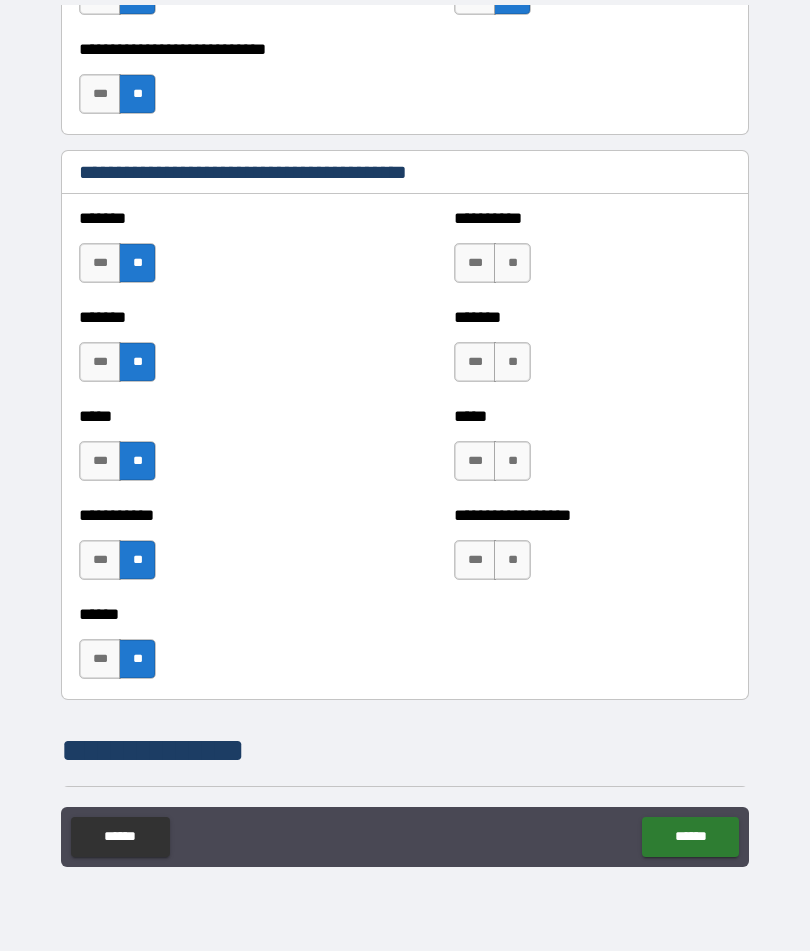 click on "**" at bounding box center (512, 561) 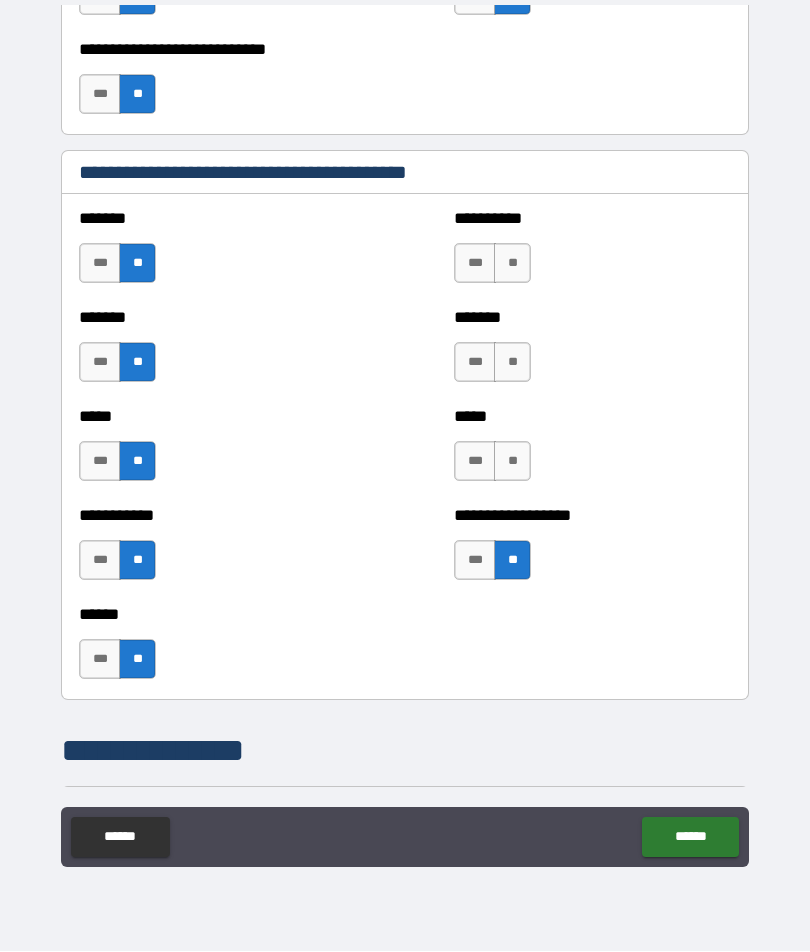 click on "**" at bounding box center [512, 462] 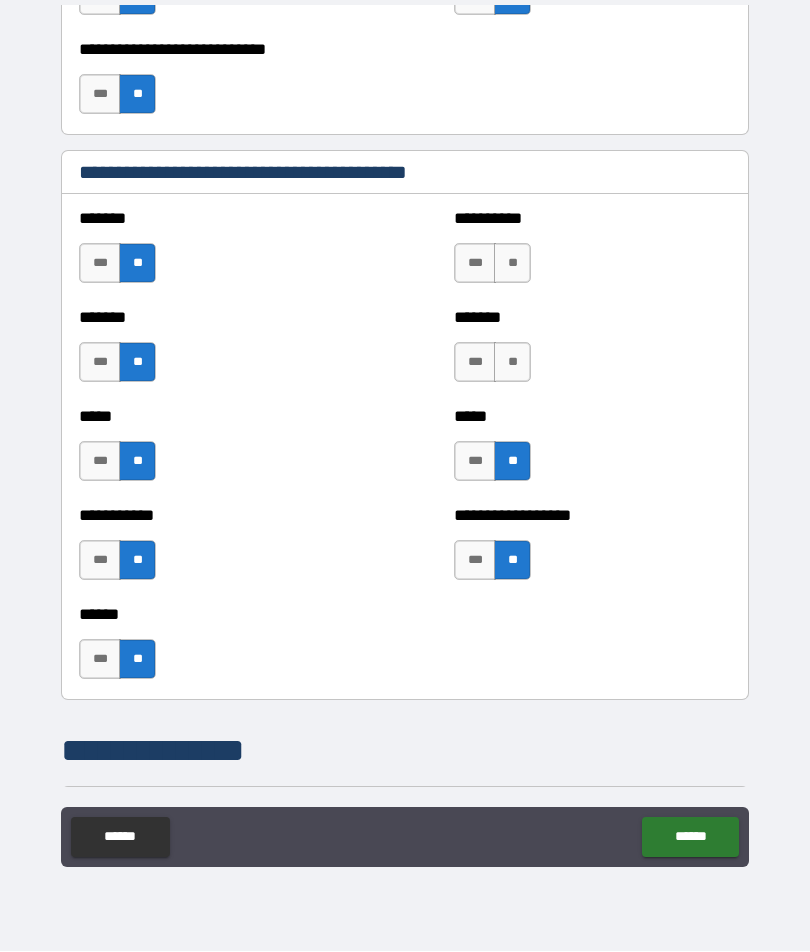 click on "**" at bounding box center [512, 363] 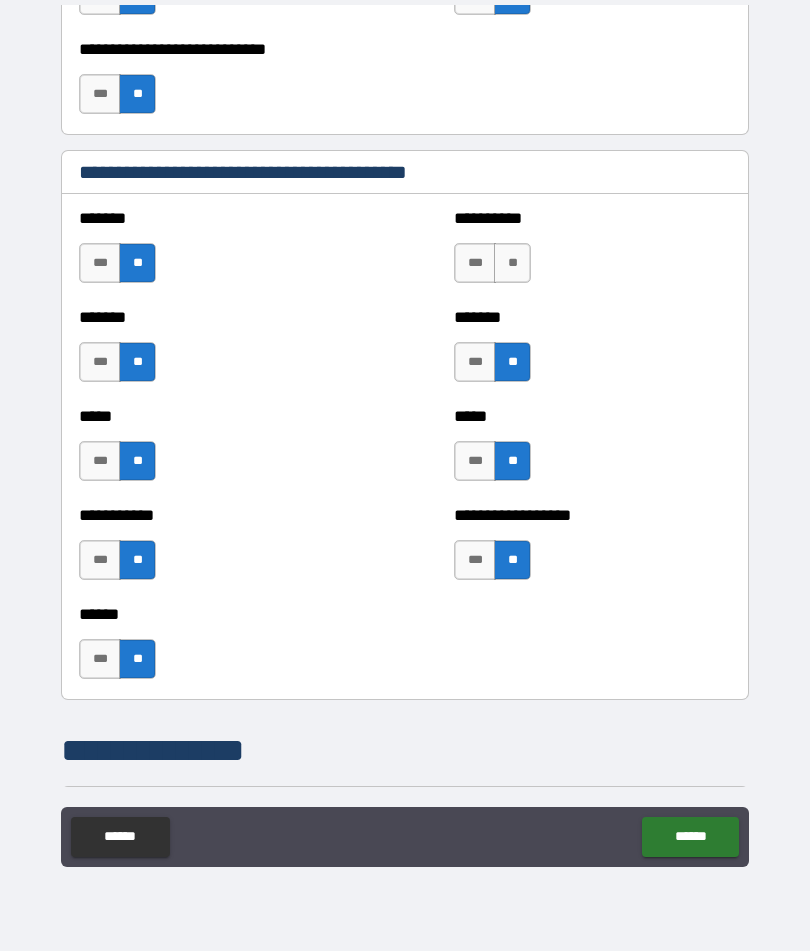 click on "**" at bounding box center [512, 264] 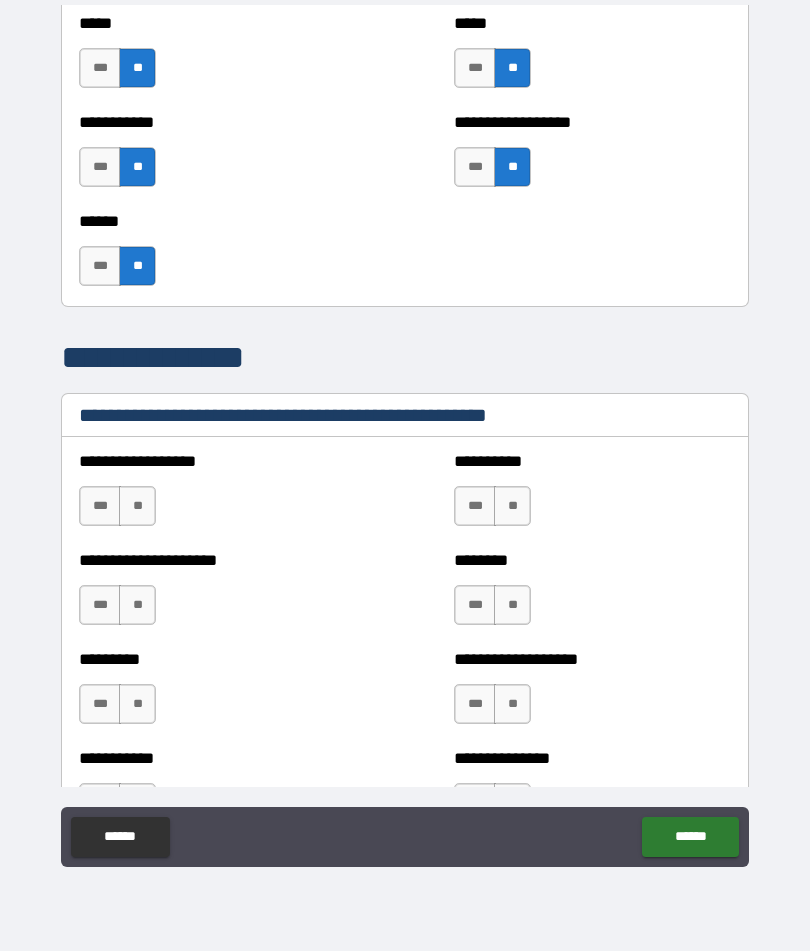 scroll, scrollTop: 1703, scrollLeft: 0, axis: vertical 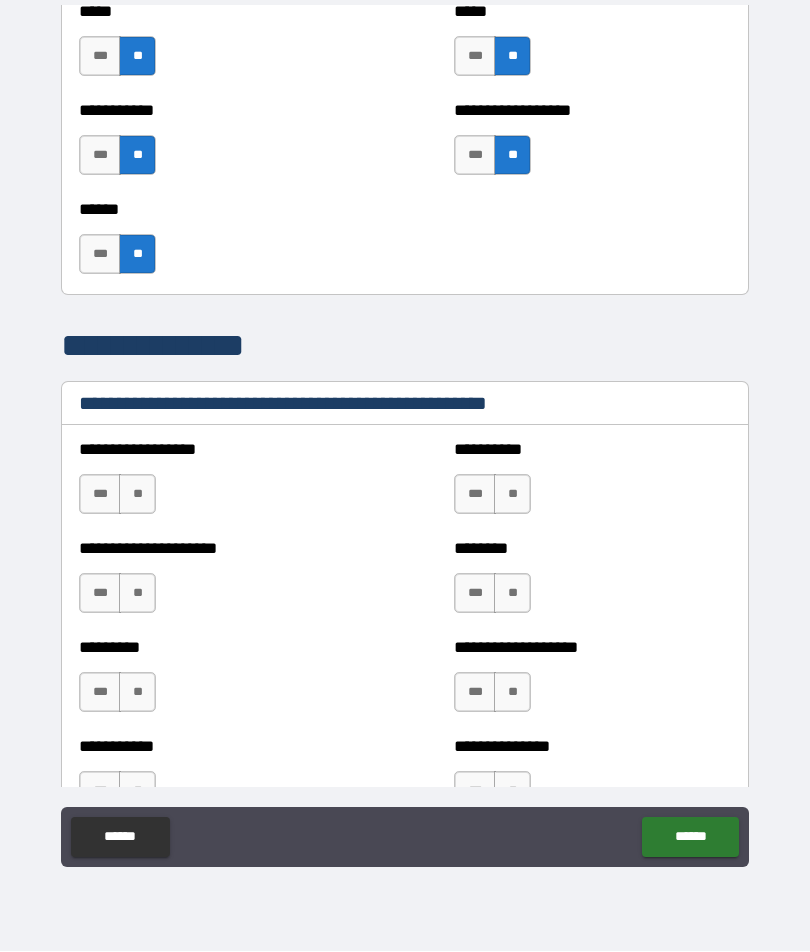 click on "**" at bounding box center [137, 495] 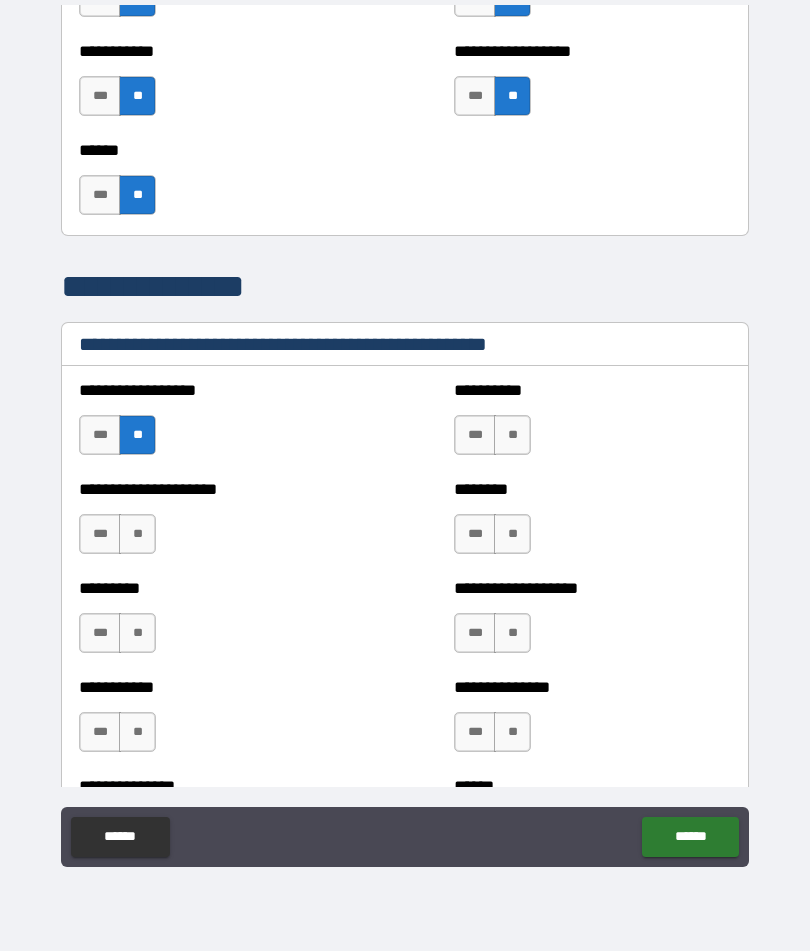 scroll, scrollTop: 1763, scrollLeft: 0, axis: vertical 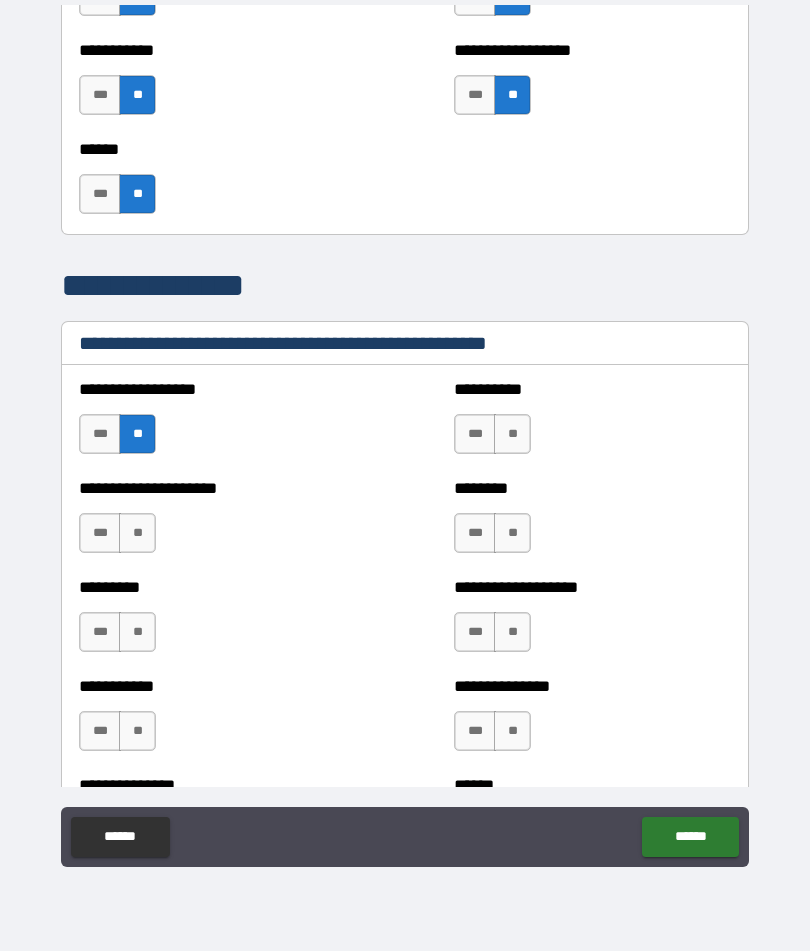 click on "**" at bounding box center [512, 435] 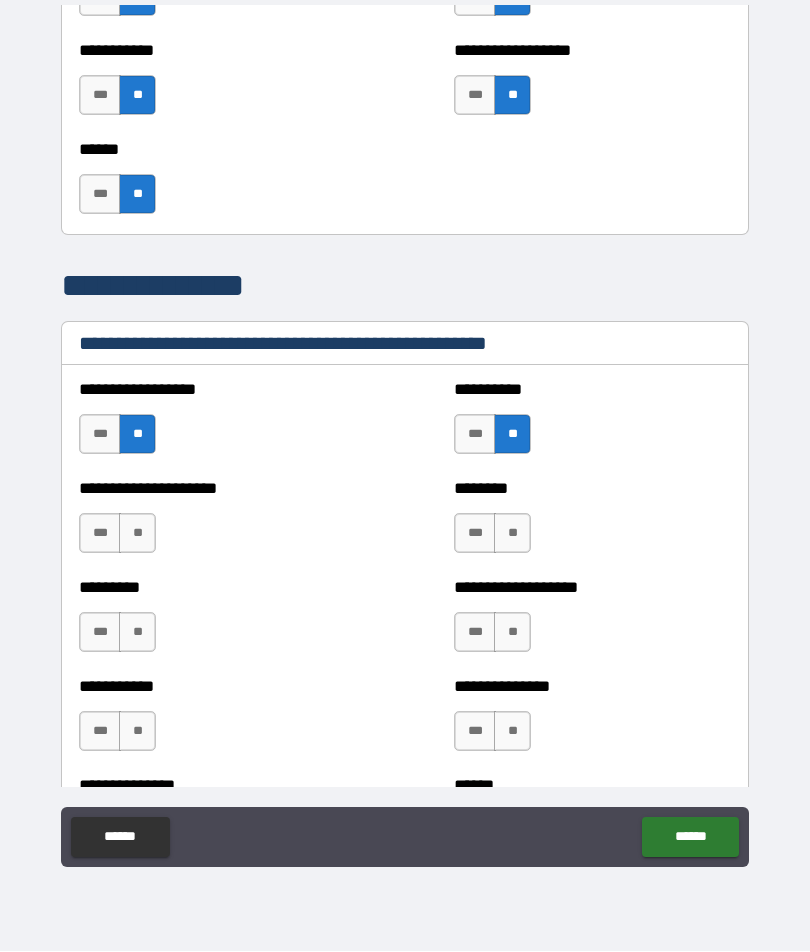 click on "**" at bounding box center [512, 534] 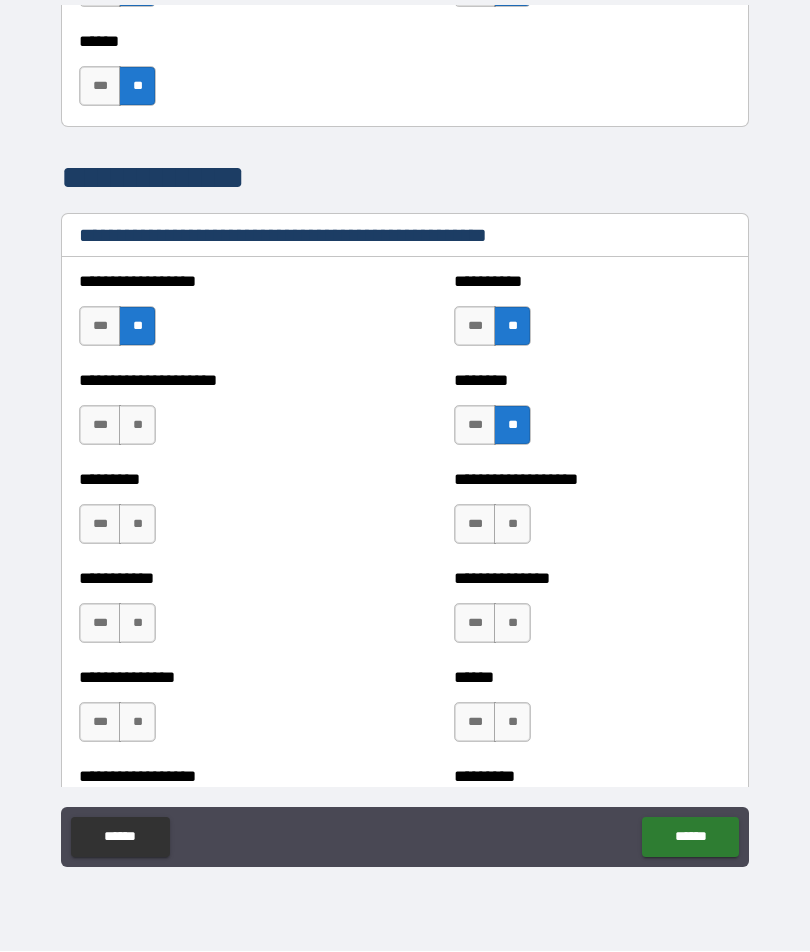 scroll, scrollTop: 1874, scrollLeft: 0, axis: vertical 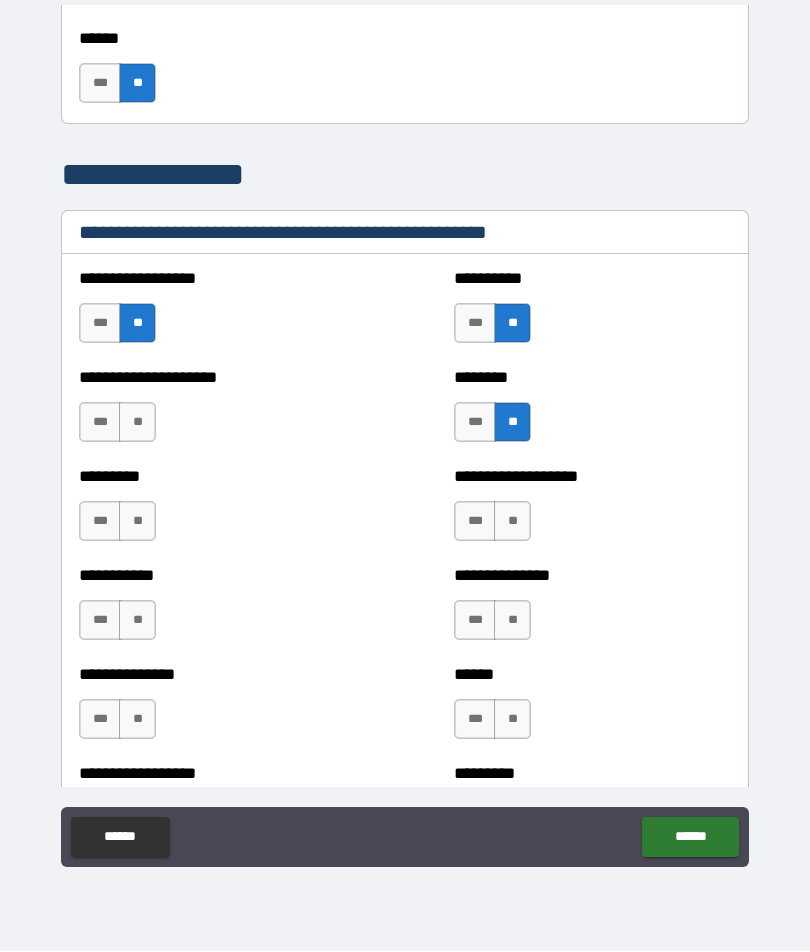 click on "**" at bounding box center (512, 522) 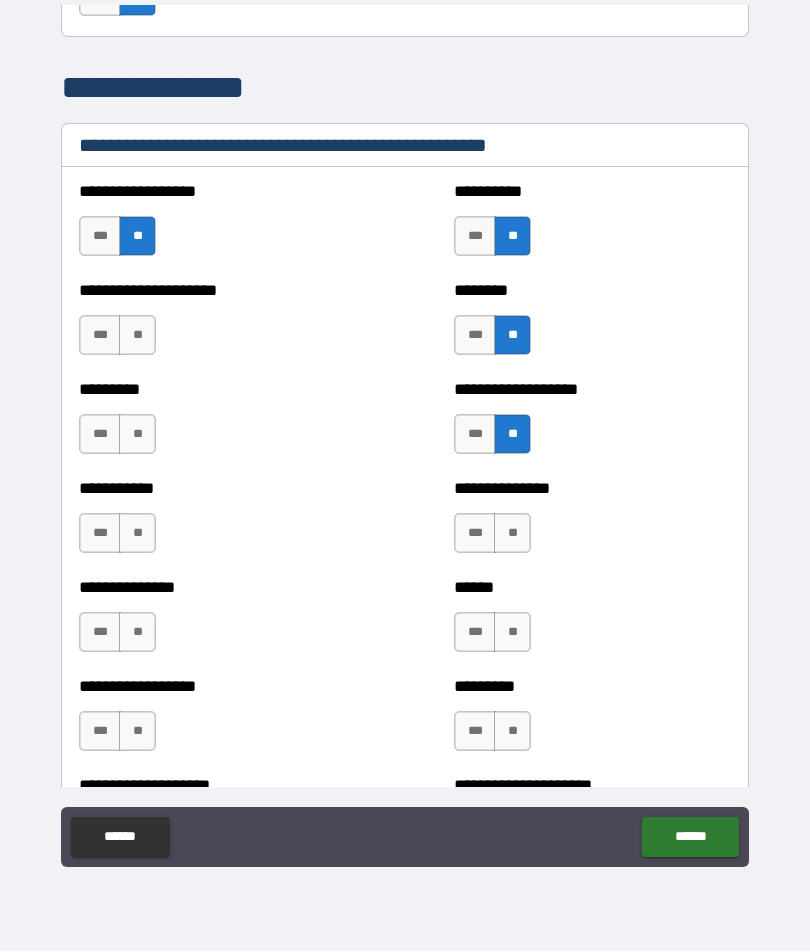 click on "**" at bounding box center (512, 534) 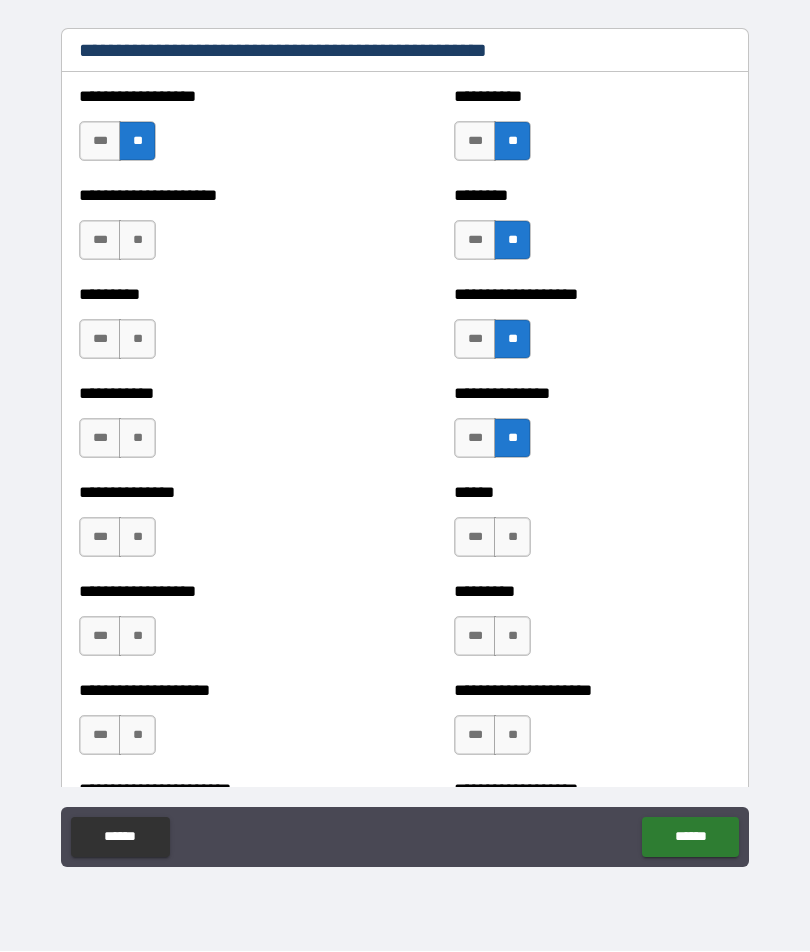 click on "**" at bounding box center (512, 538) 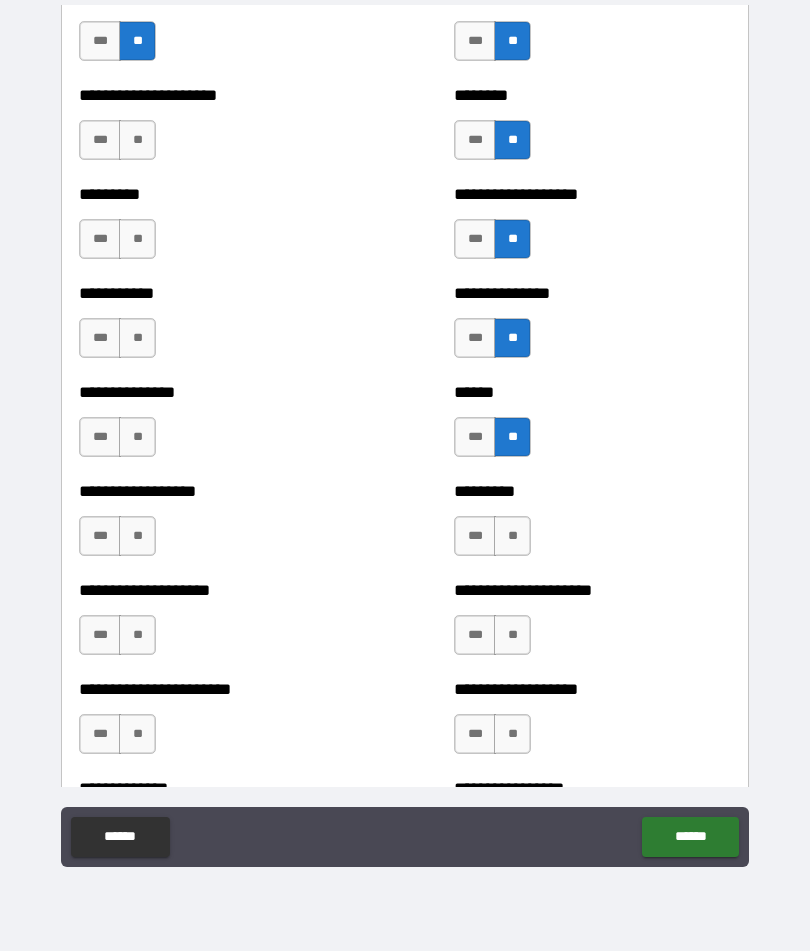 click on "**" at bounding box center (512, 537) 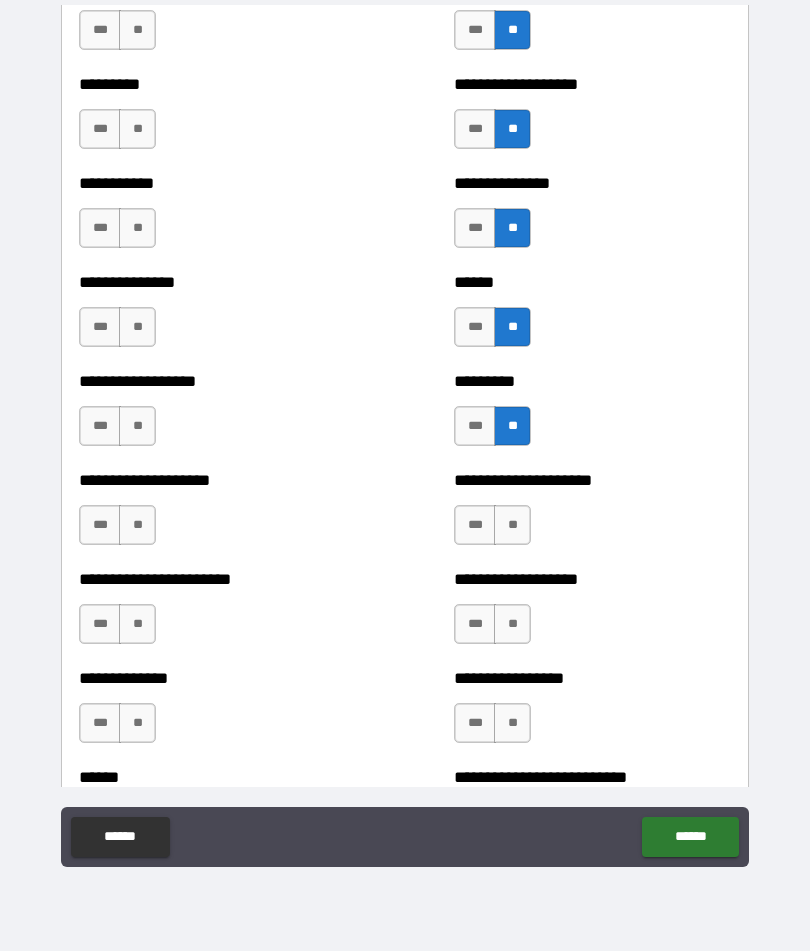 click on "**" at bounding box center (512, 526) 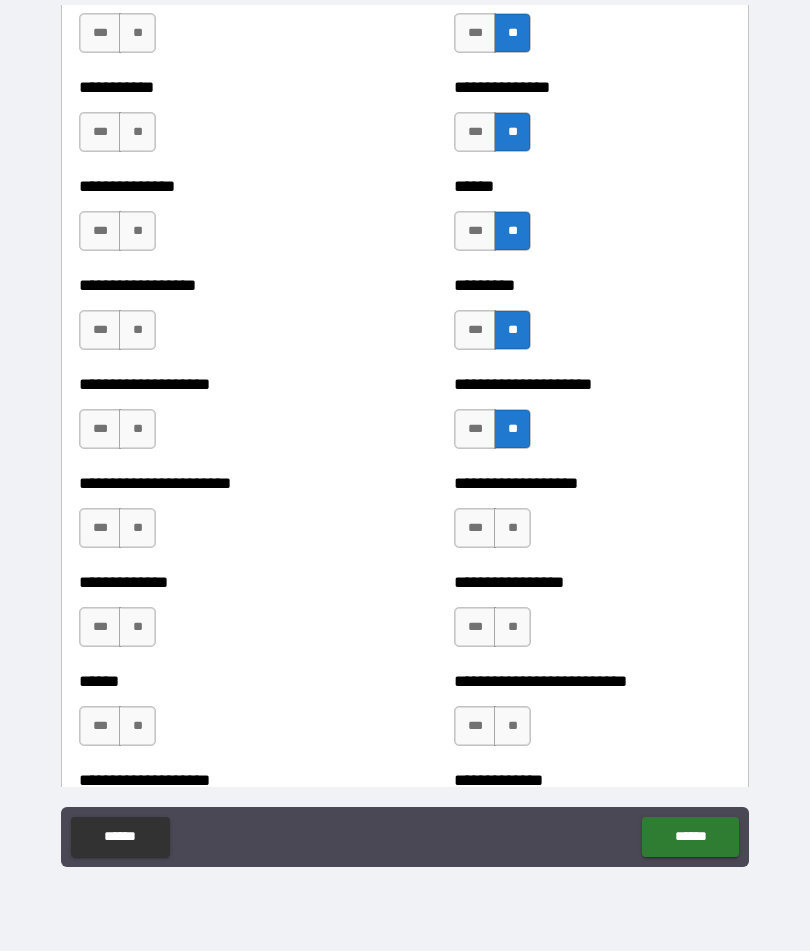 scroll, scrollTop: 2363, scrollLeft: 0, axis: vertical 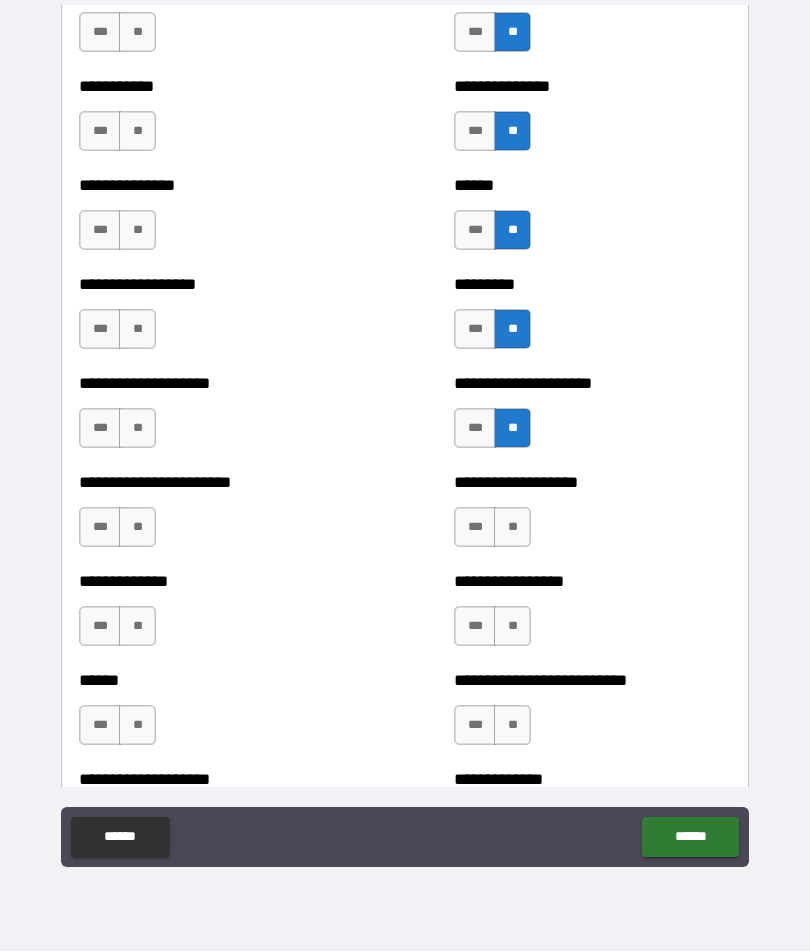 click on "**" at bounding box center (512, 528) 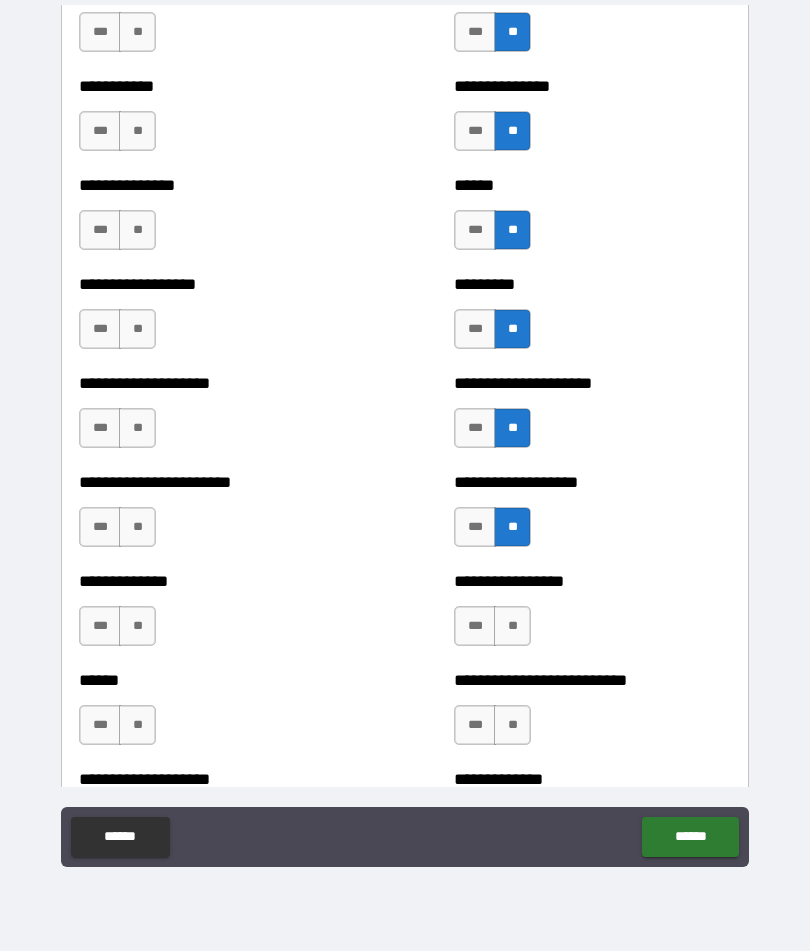 scroll, scrollTop: 2464, scrollLeft: 0, axis: vertical 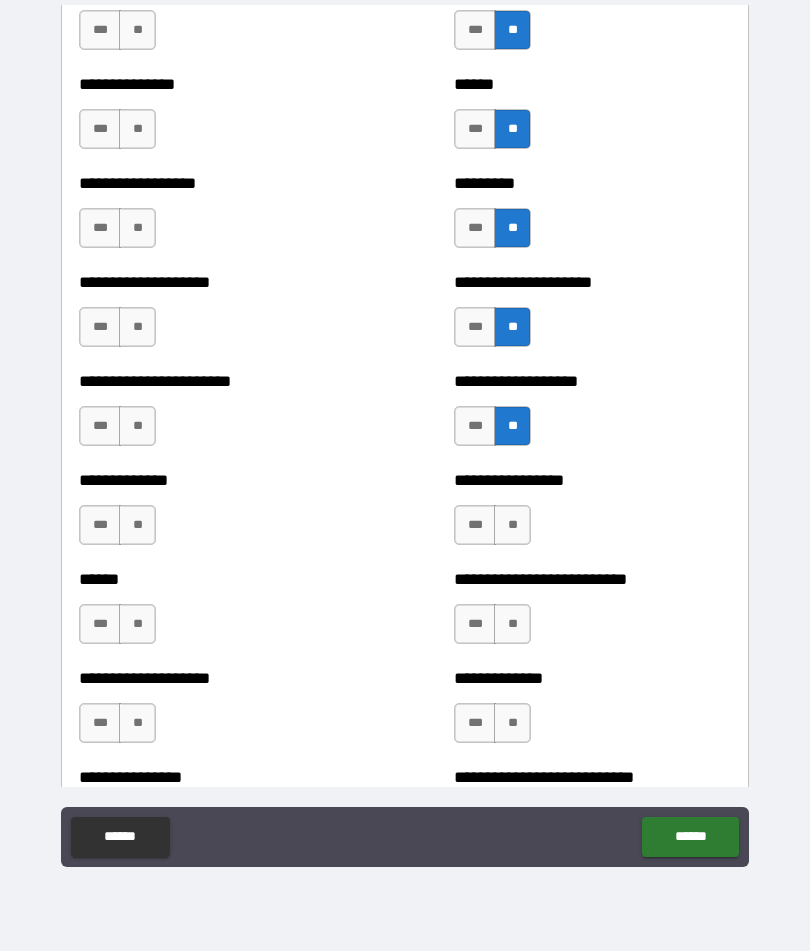 click on "**" at bounding box center (512, 526) 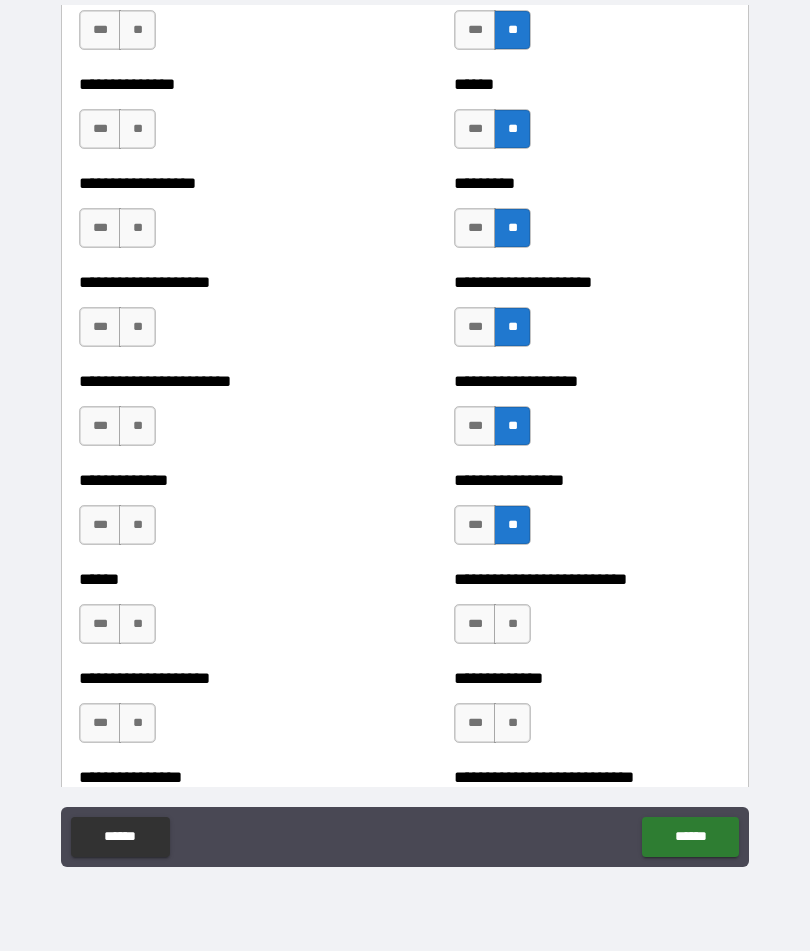 scroll, scrollTop: 2570, scrollLeft: 0, axis: vertical 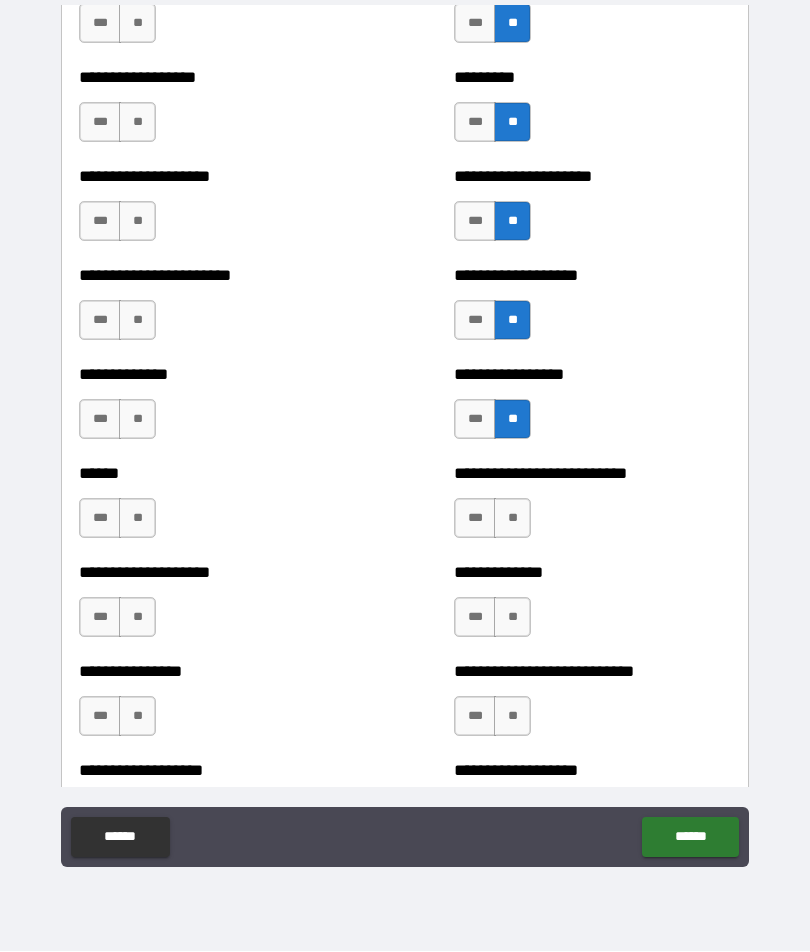 click on "**" at bounding box center (512, 519) 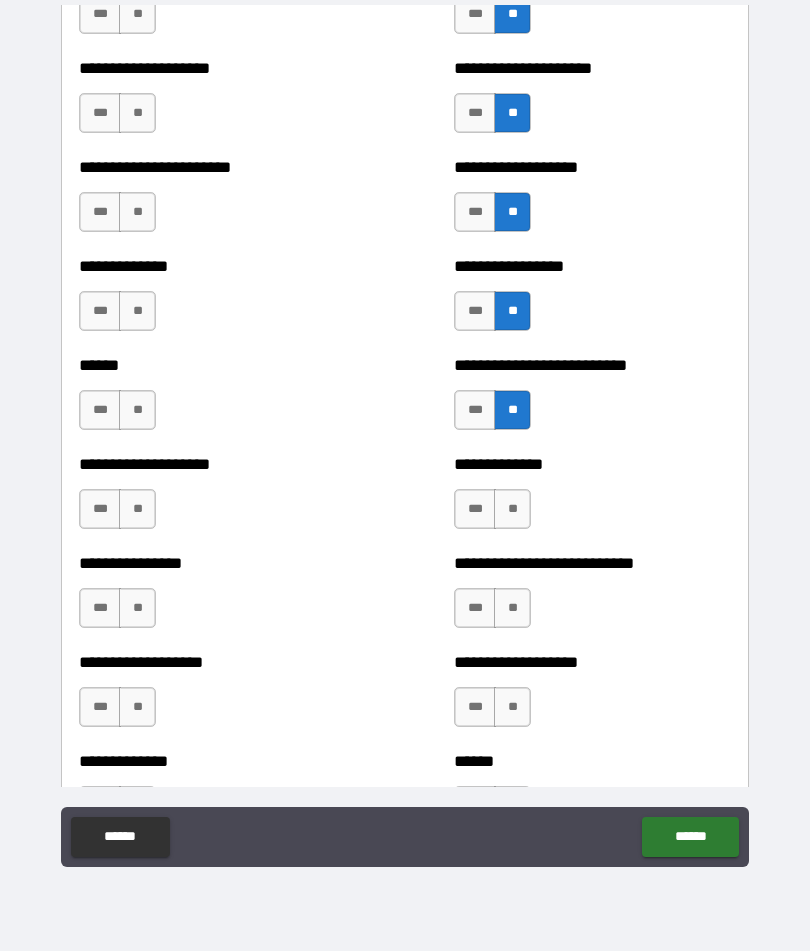 click on "**" at bounding box center (512, 510) 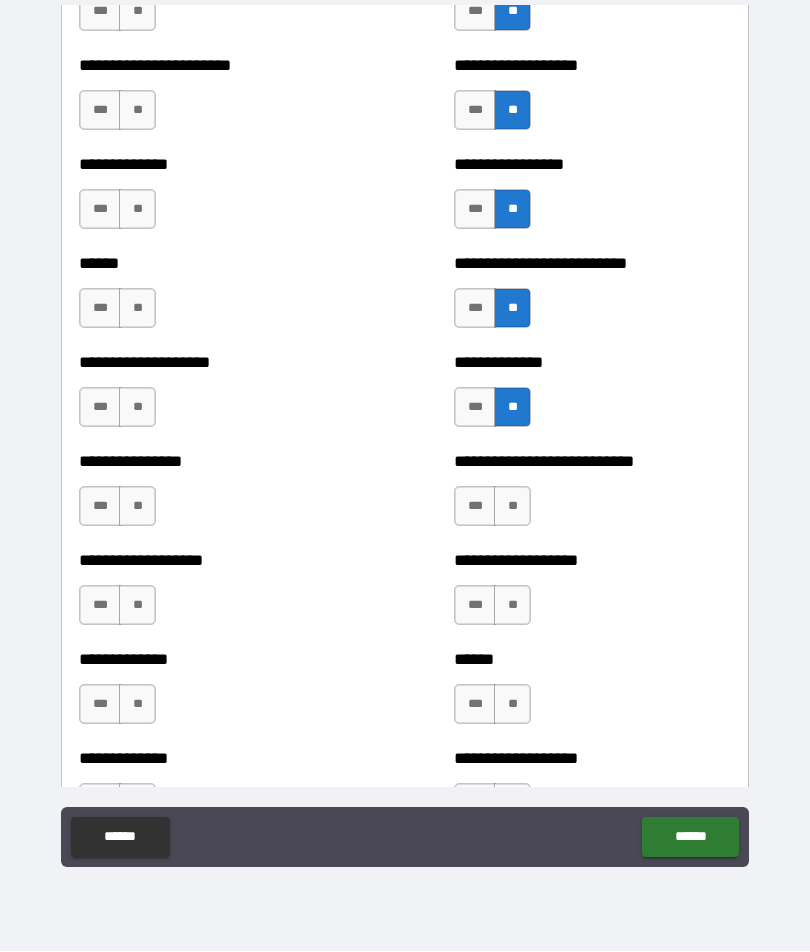 scroll, scrollTop: 2775, scrollLeft: 0, axis: vertical 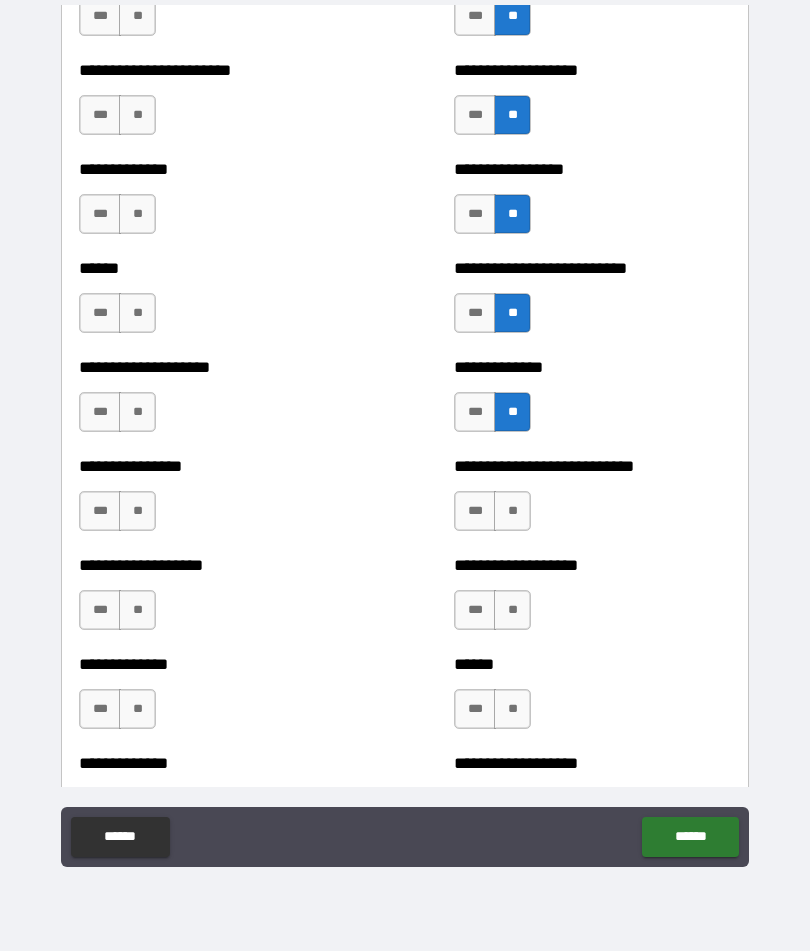 click on "**" at bounding box center (512, 512) 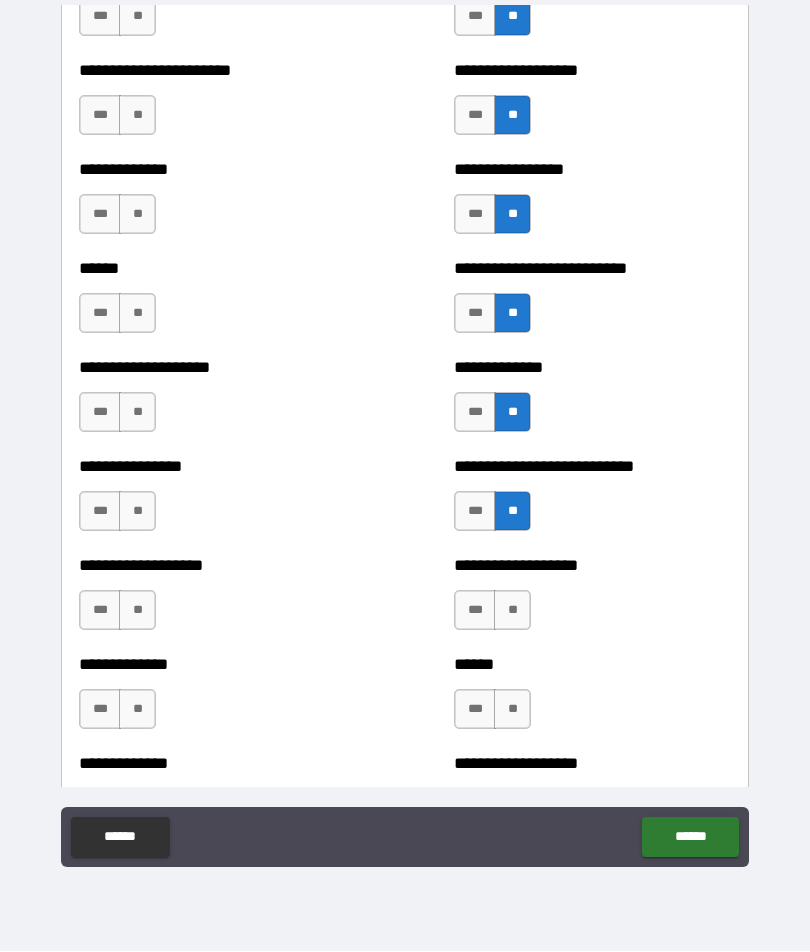 scroll, scrollTop: 2876, scrollLeft: 0, axis: vertical 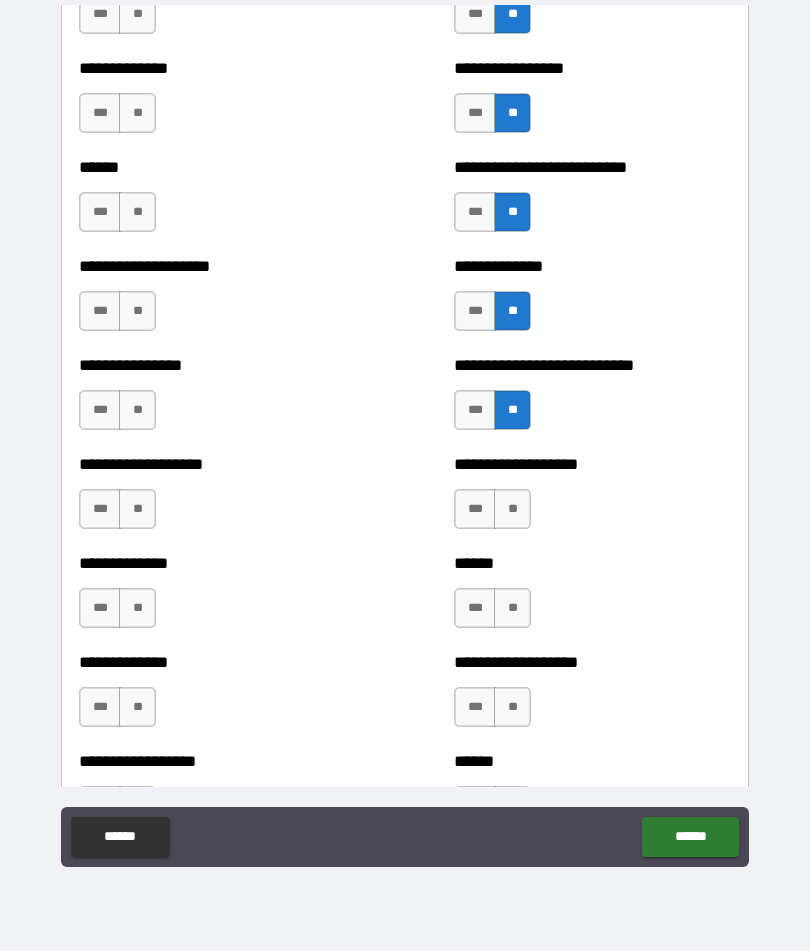 click on "**" at bounding box center [512, 510] 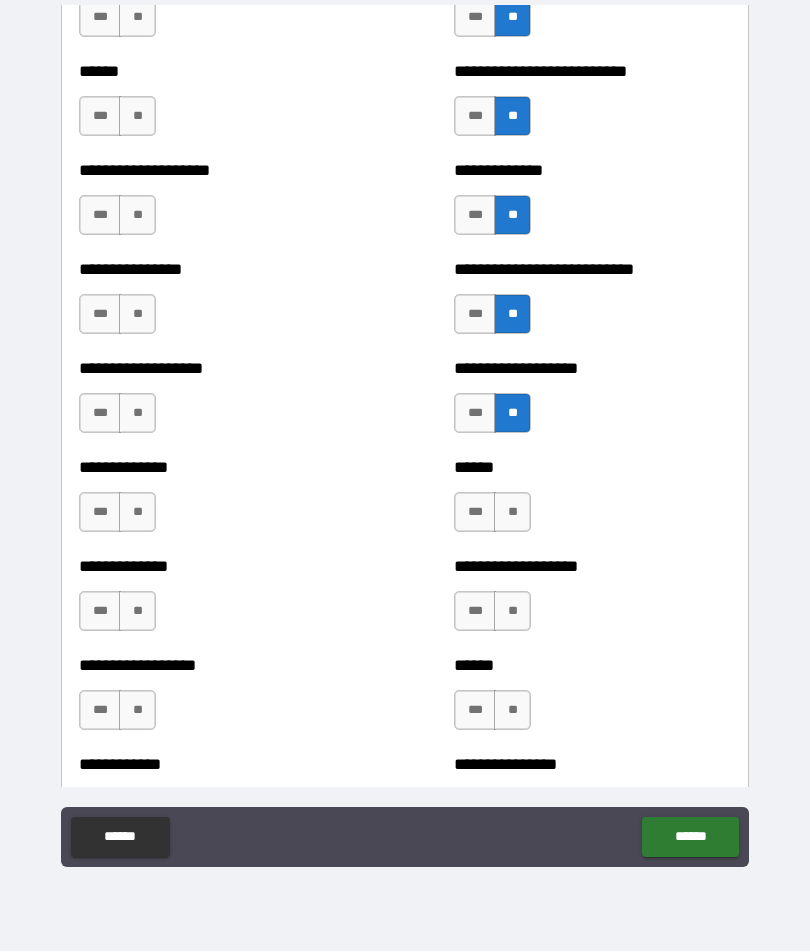 click on "**" at bounding box center (512, 513) 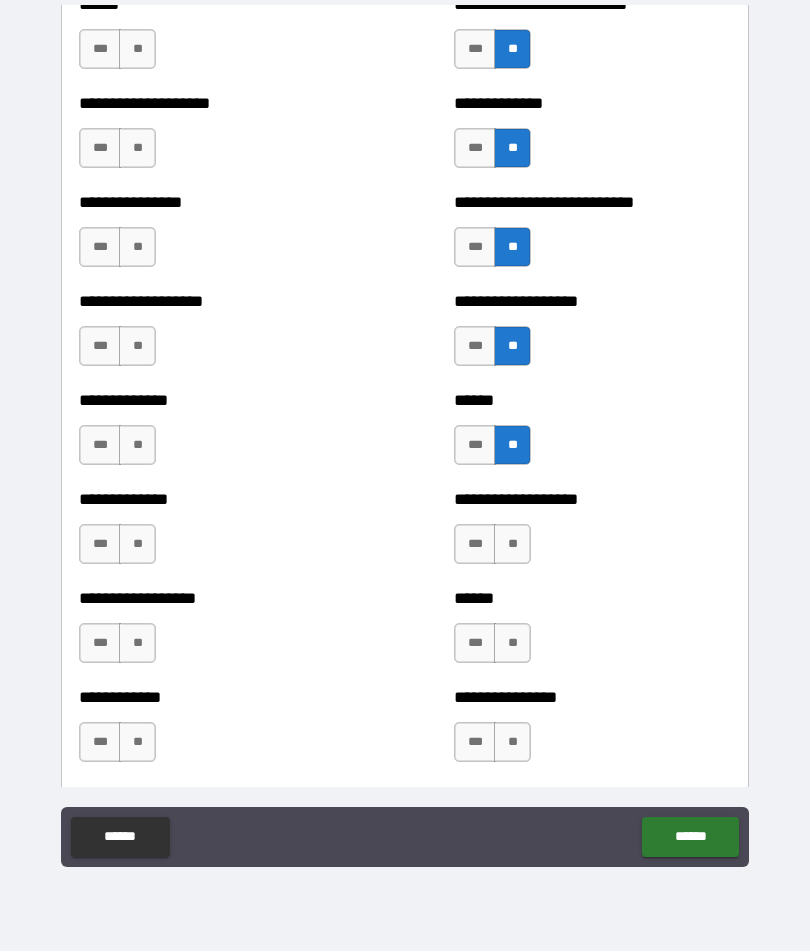 click on "**" at bounding box center (512, 545) 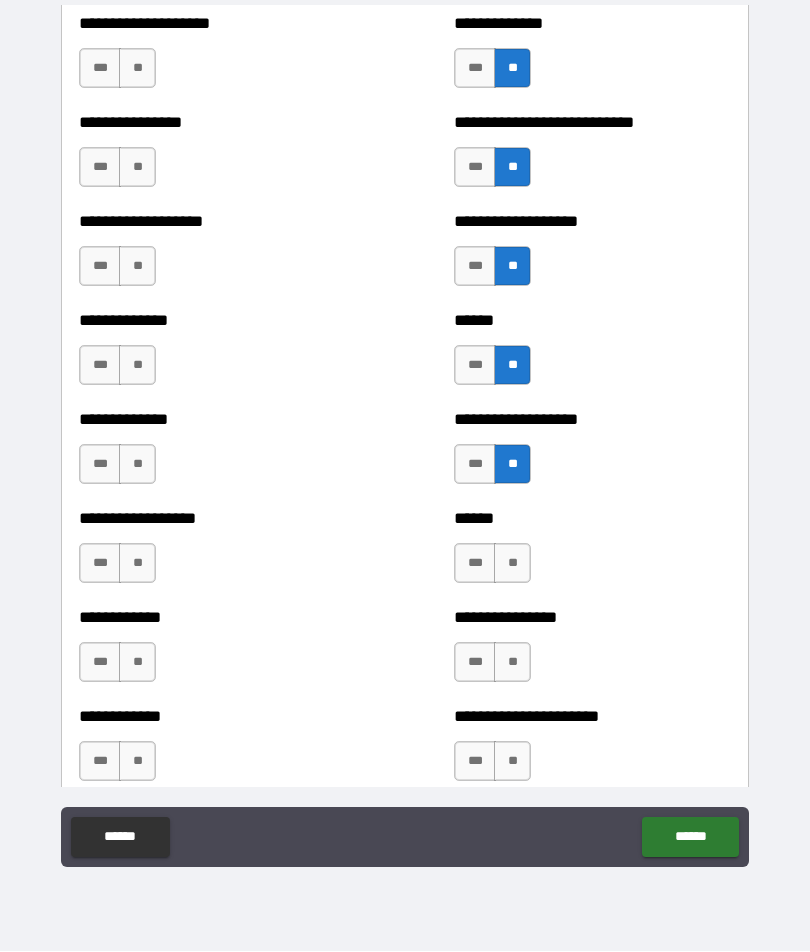 click on "**" at bounding box center [512, 564] 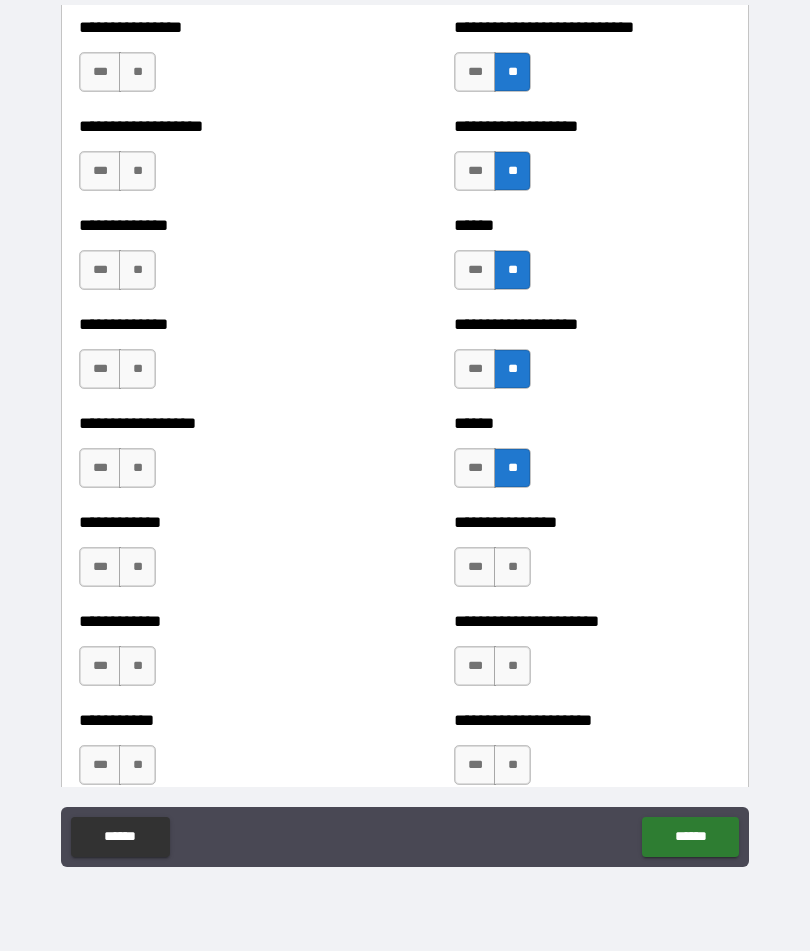 click on "**" at bounding box center (512, 568) 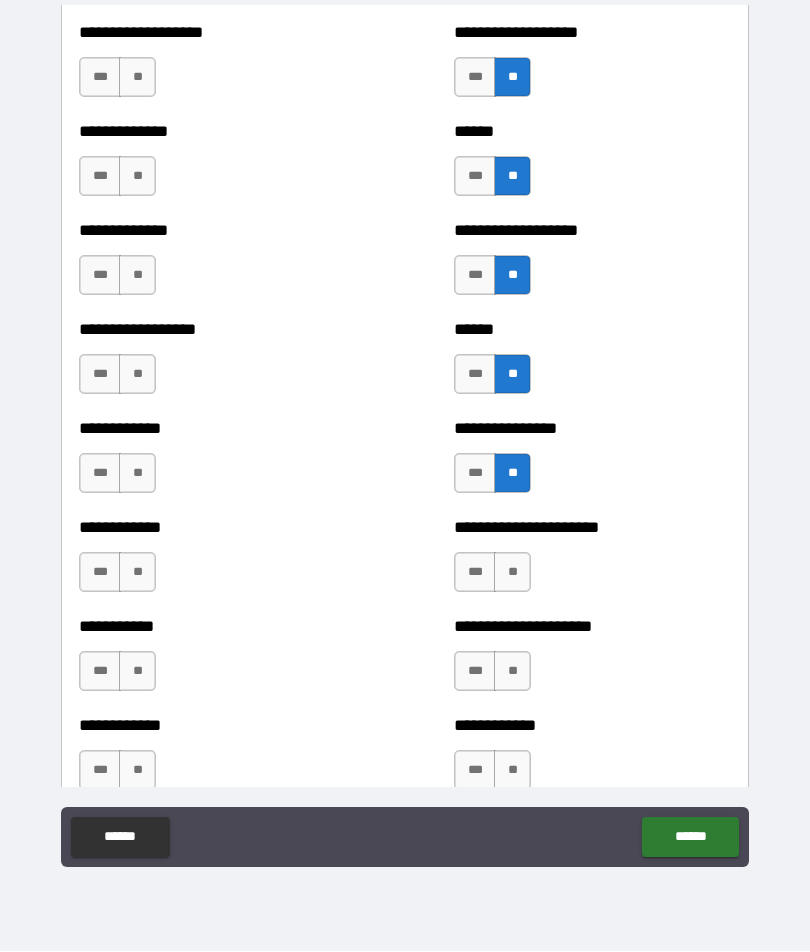 click on "**" at bounding box center [512, 573] 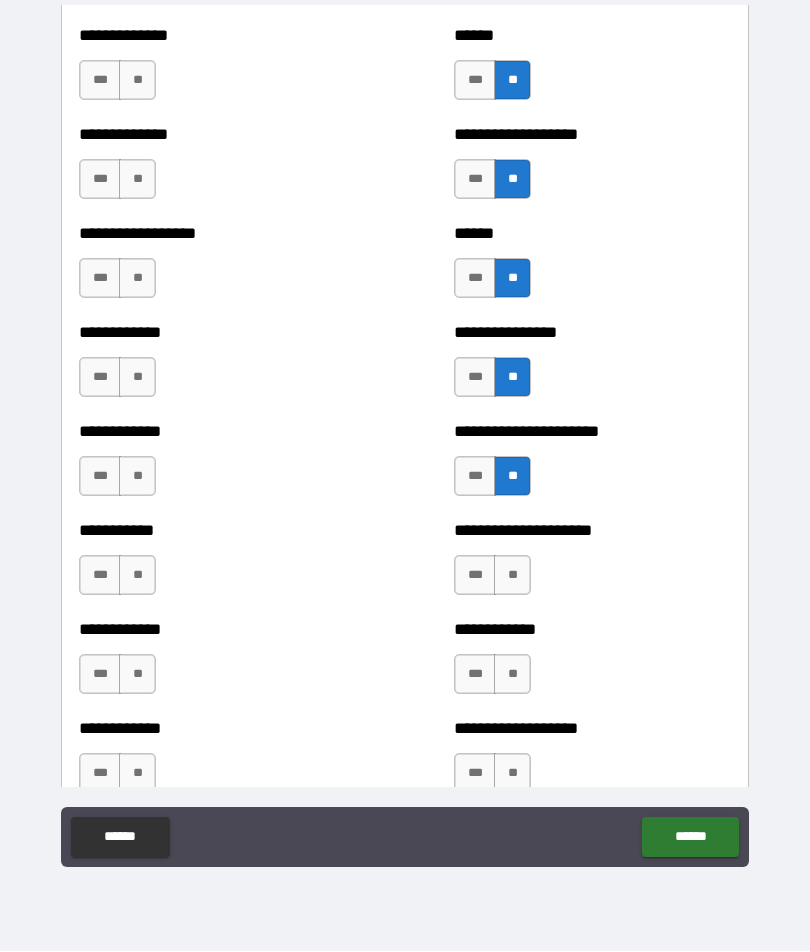 click on "**" at bounding box center [512, 576] 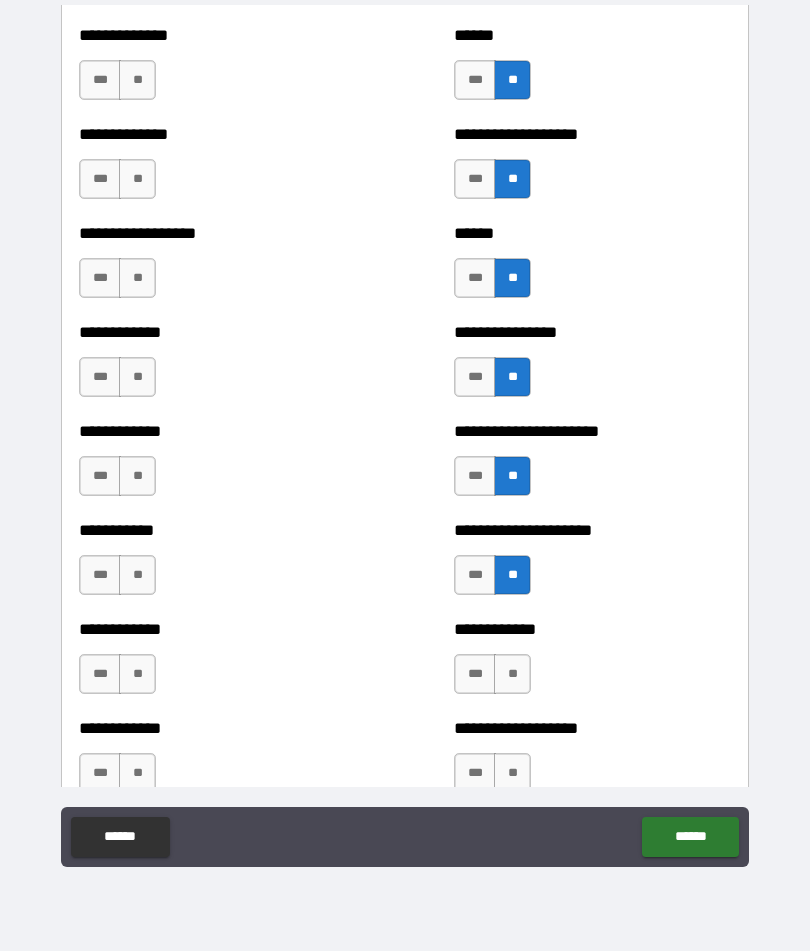 scroll, scrollTop: 3414, scrollLeft: 0, axis: vertical 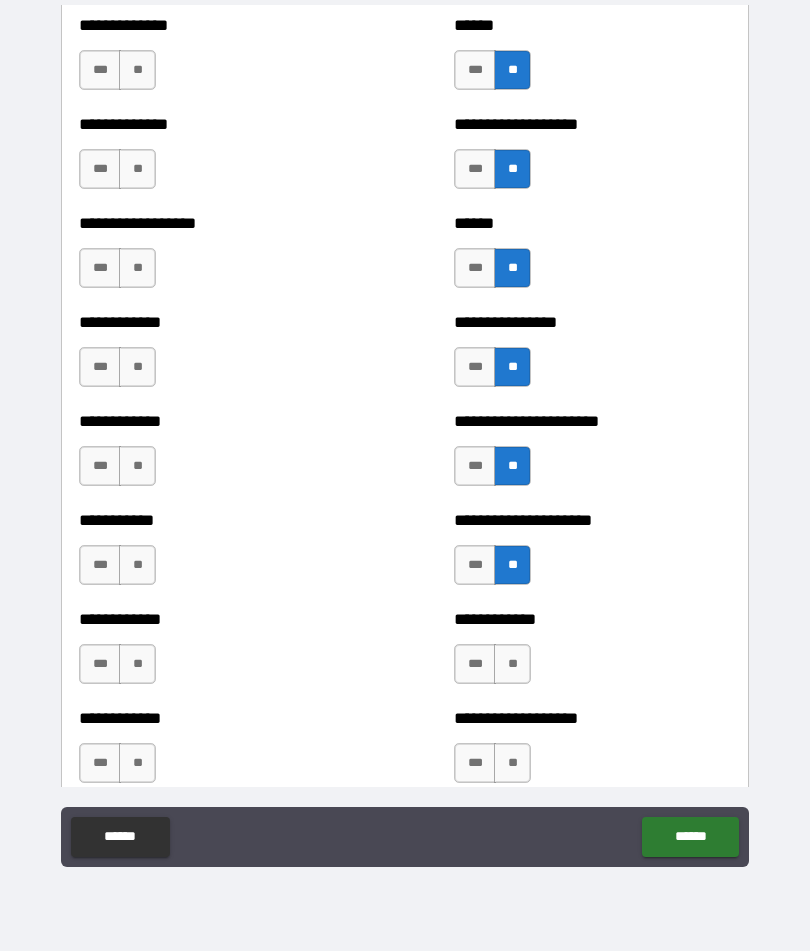 click on "**" at bounding box center [512, 665] 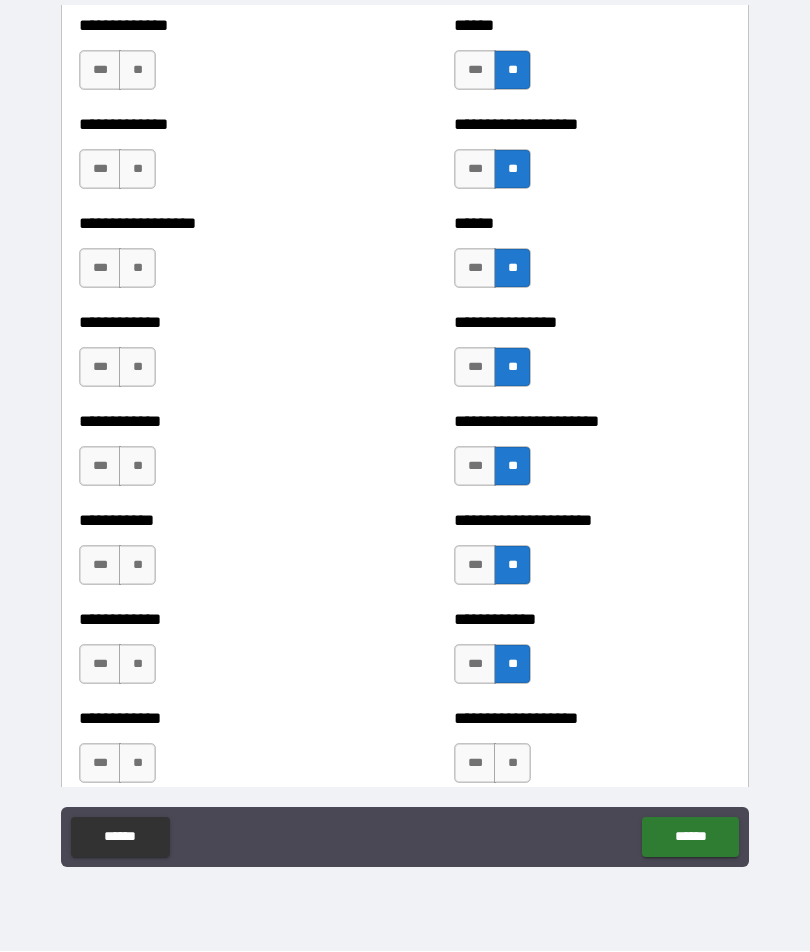 click on "**" at bounding box center [512, 764] 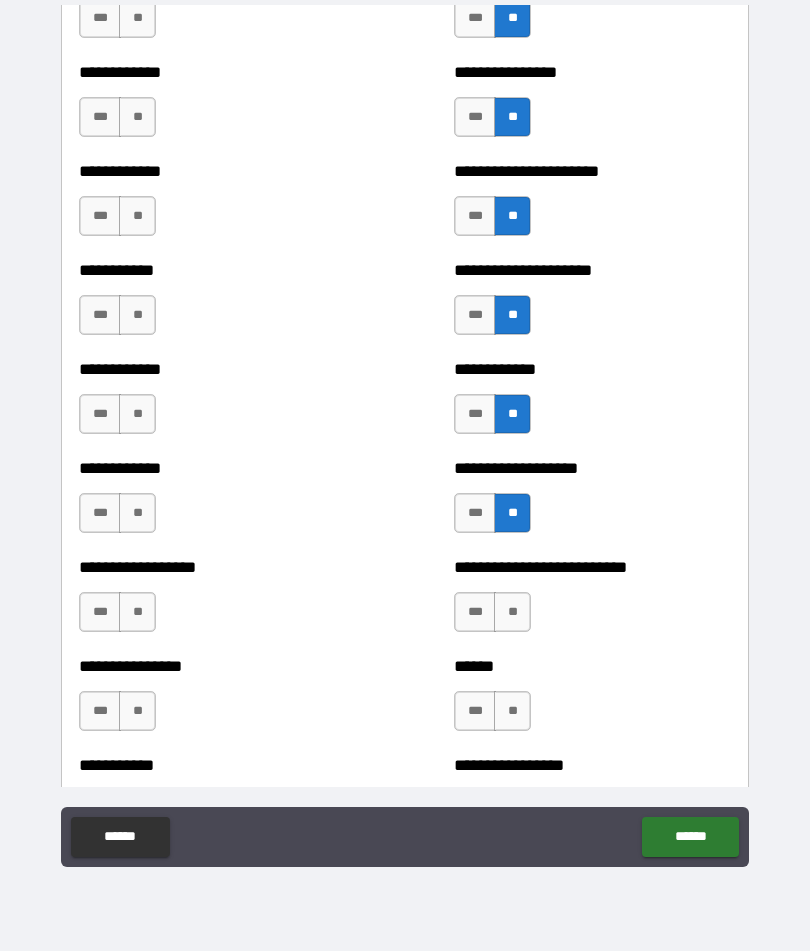 scroll, scrollTop: 3666, scrollLeft: 0, axis: vertical 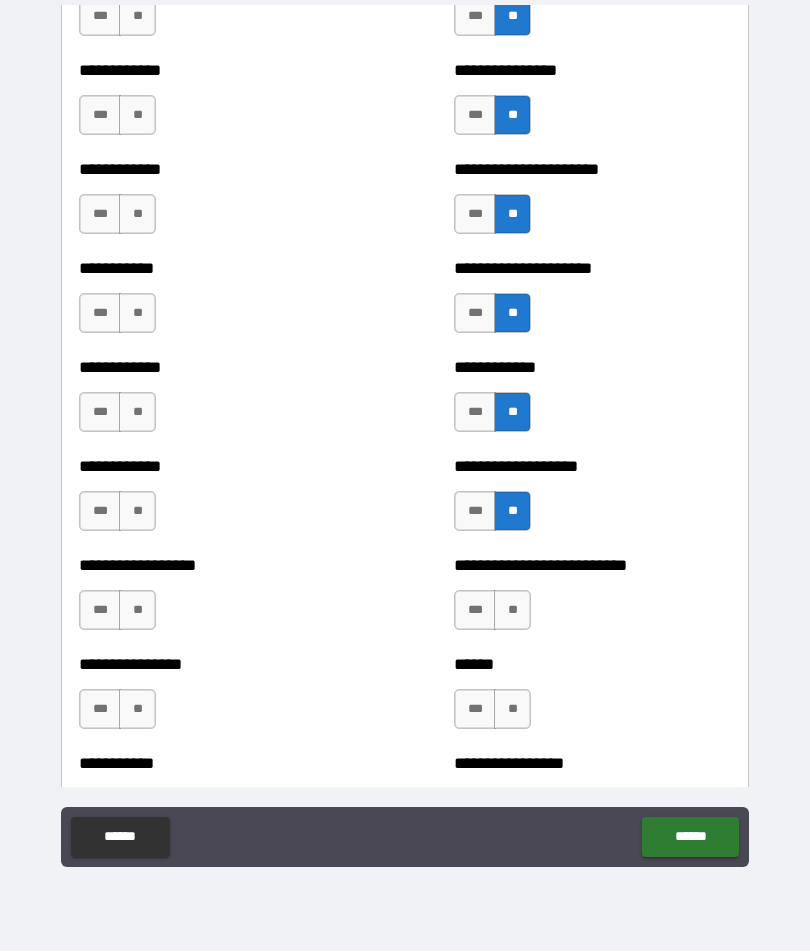 click on "**" at bounding box center [512, 611] 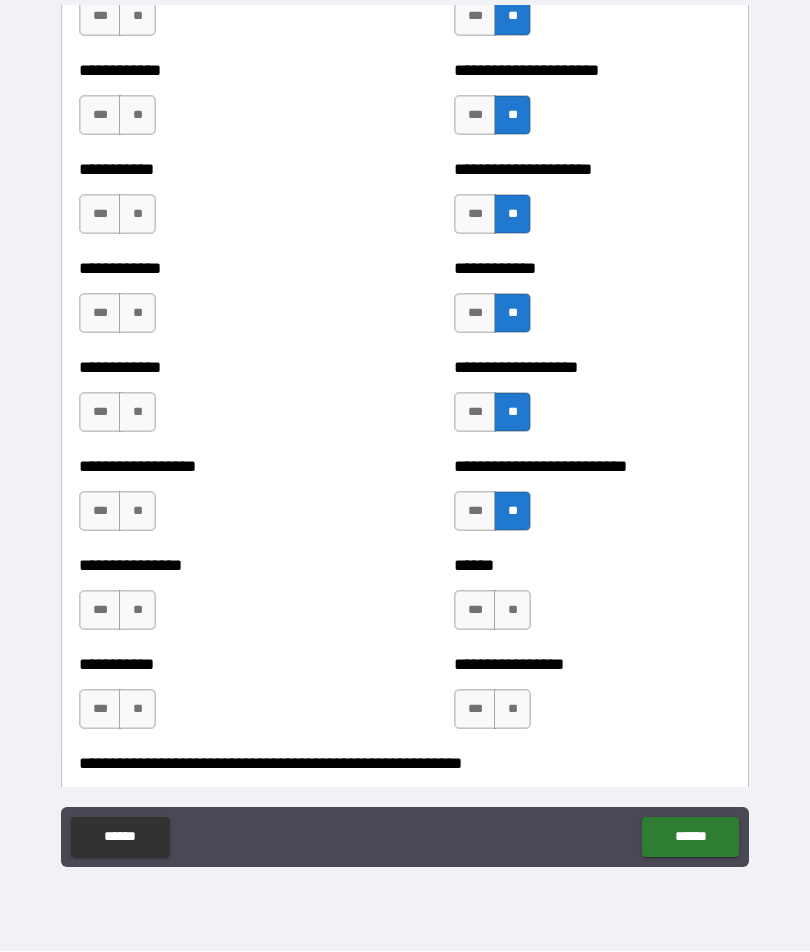 scroll, scrollTop: 3791, scrollLeft: 0, axis: vertical 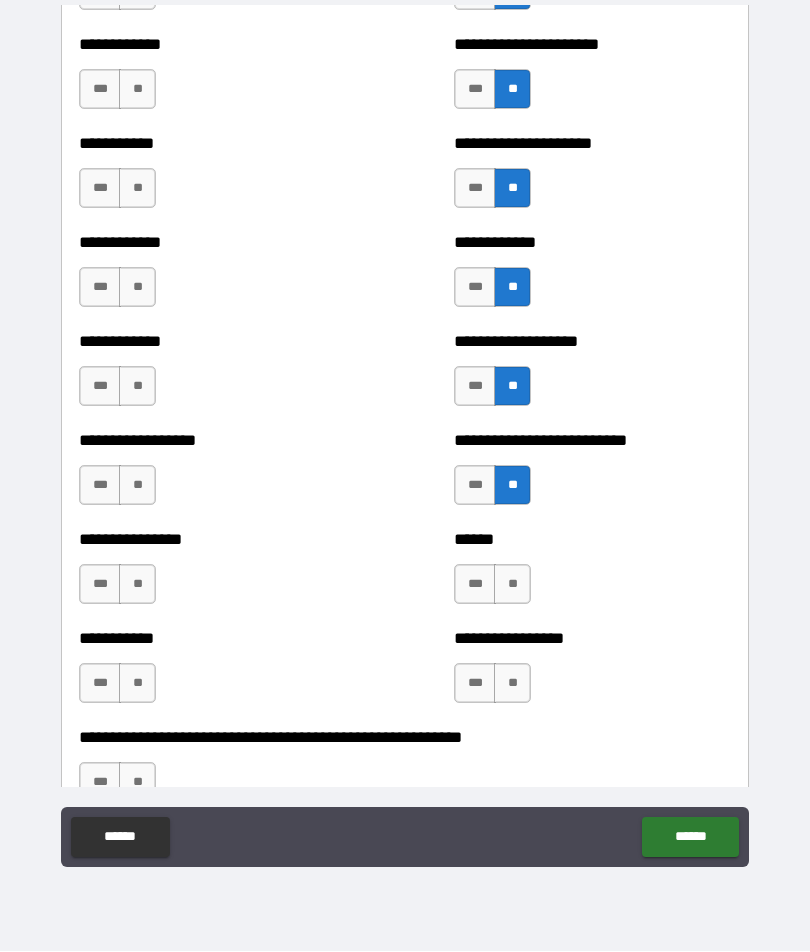 click on "**" at bounding box center (512, 585) 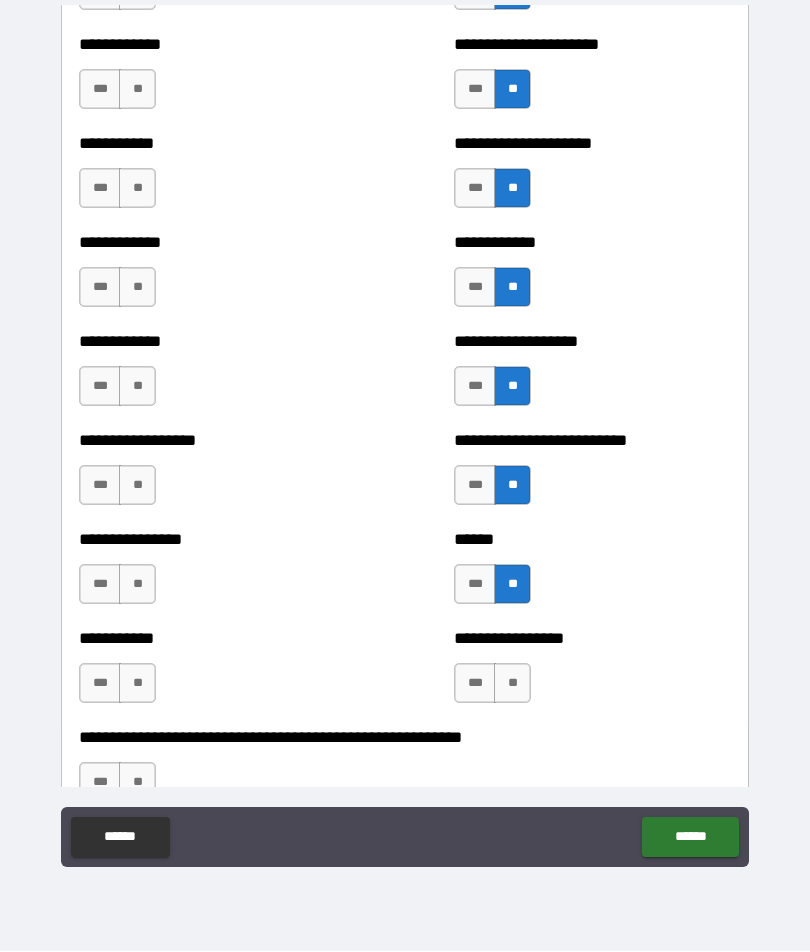 click on "**" at bounding box center [512, 684] 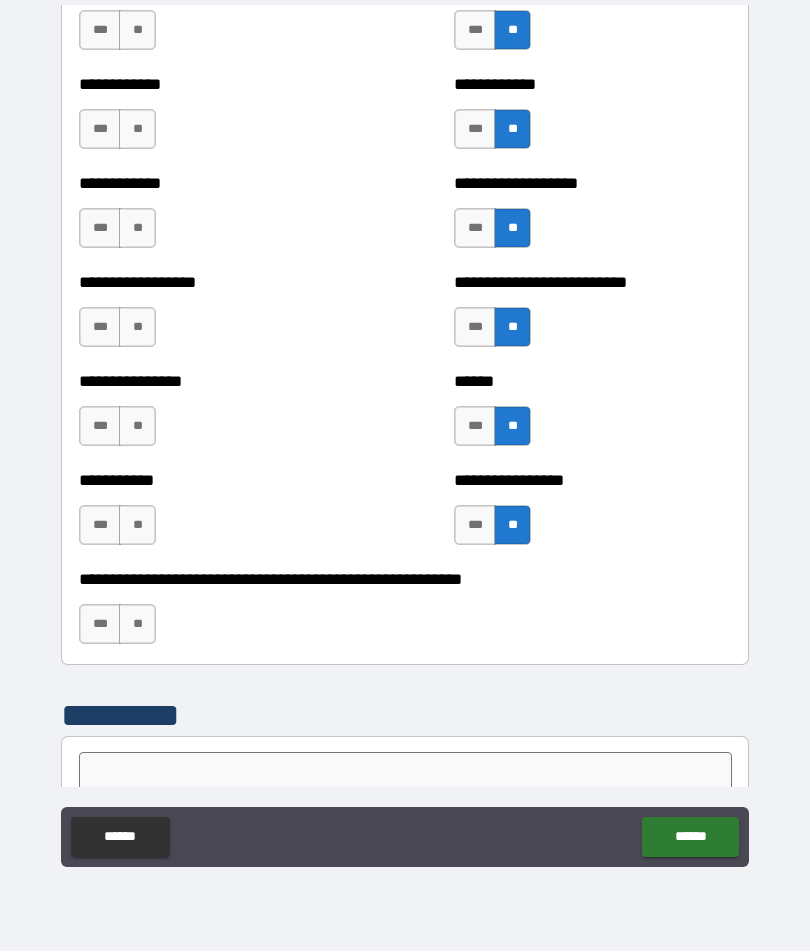 scroll, scrollTop: 3955, scrollLeft: 0, axis: vertical 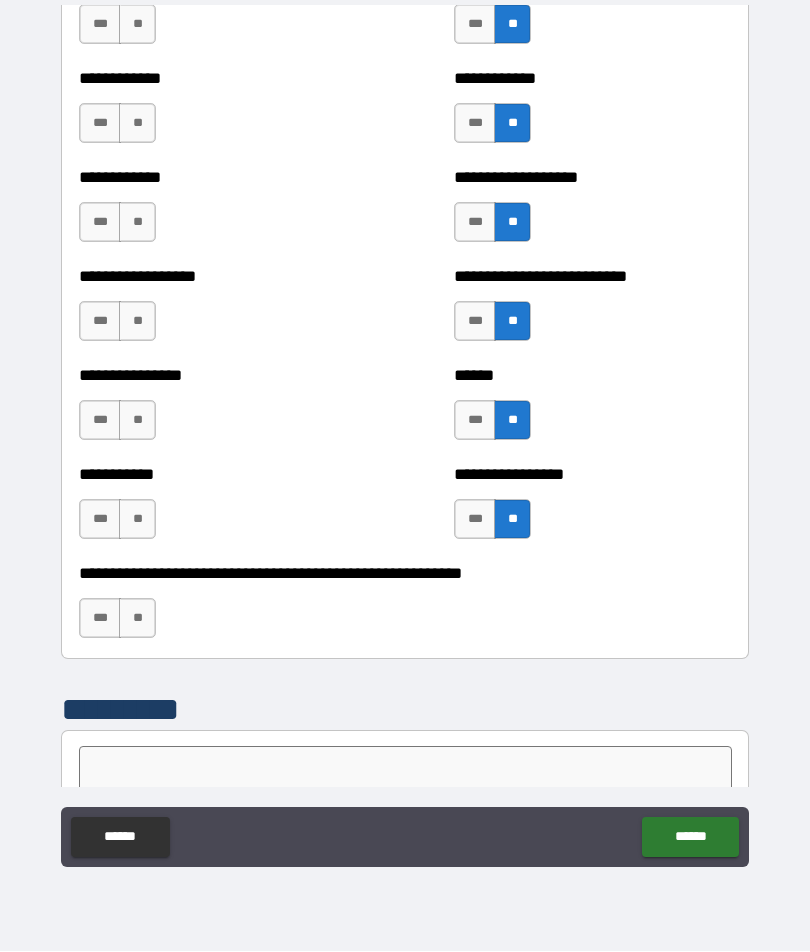 click on "**" at bounding box center [137, 619] 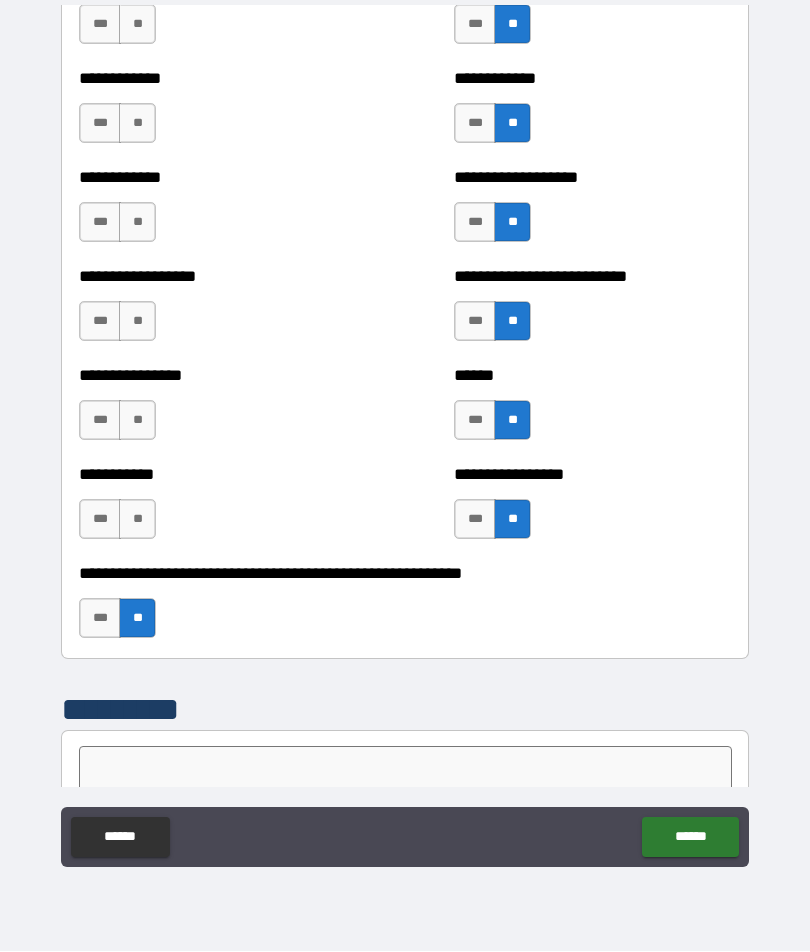 click on "**" at bounding box center (137, 520) 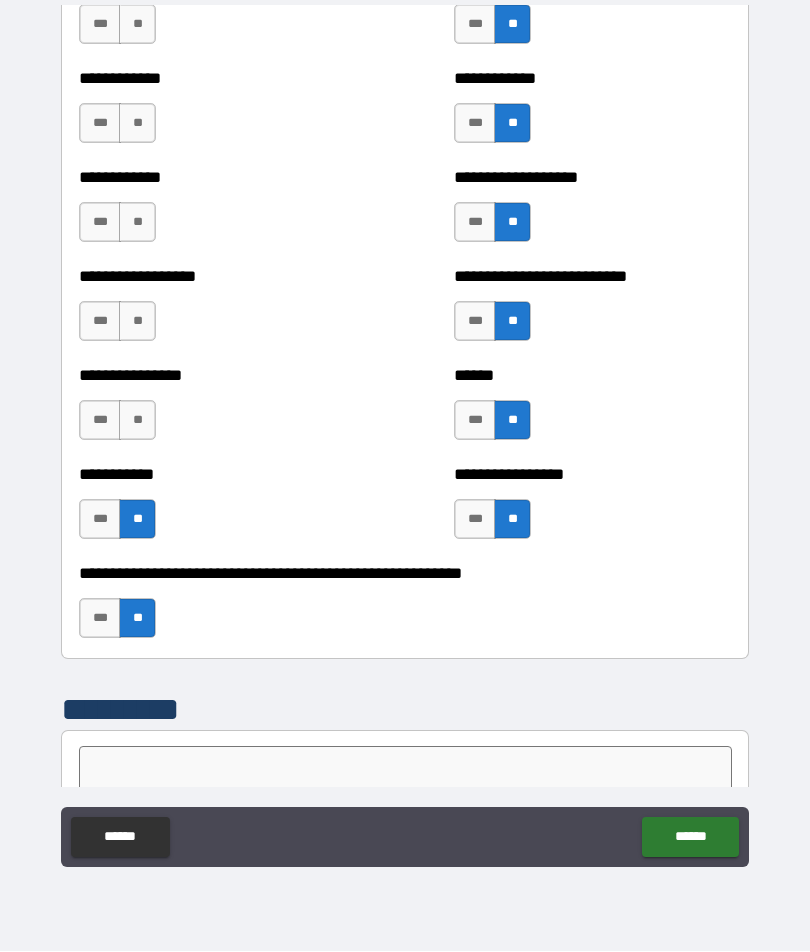 click on "**" at bounding box center (137, 421) 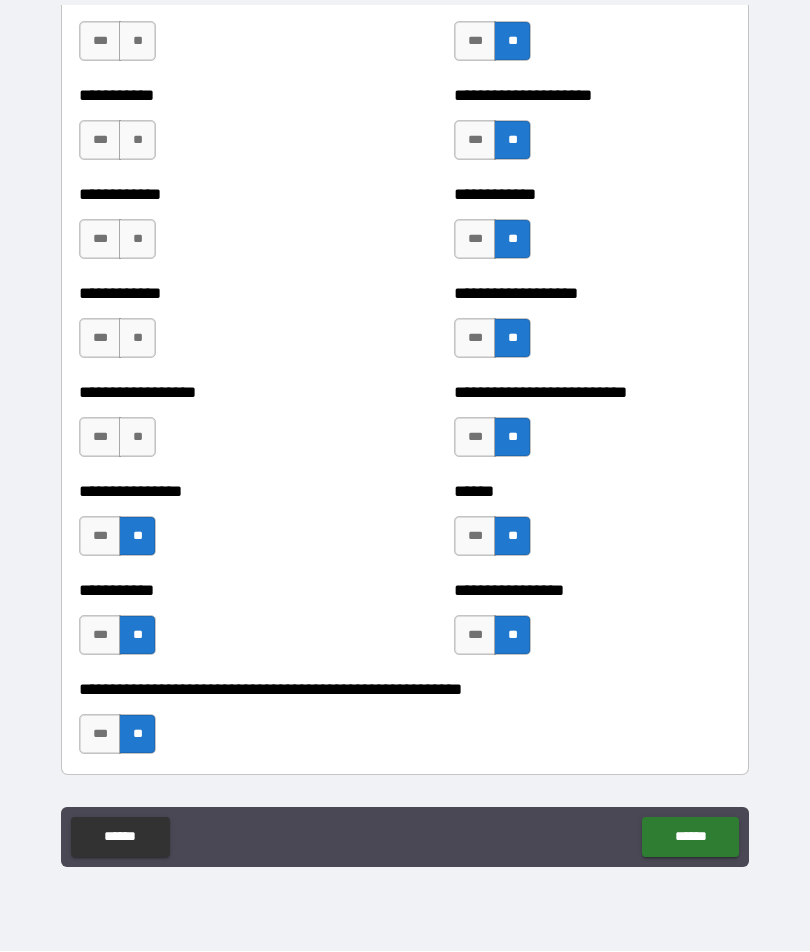 scroll, scrollTop: 3836, scrollLeft: 0, axis: vertical 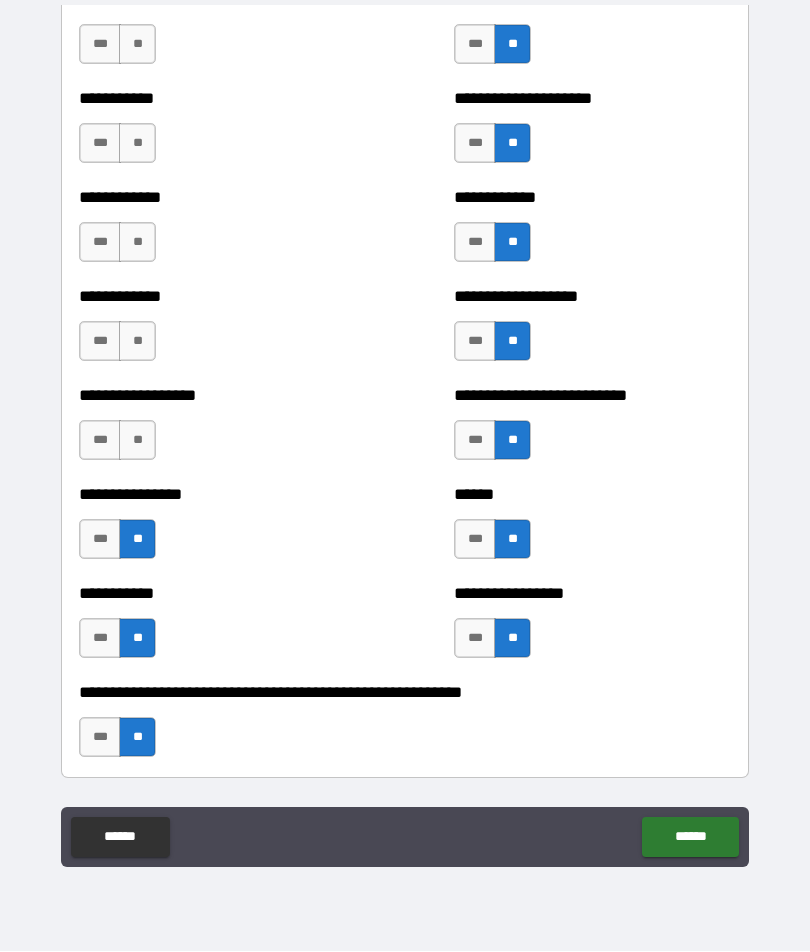 click on "**" at bounding box center [137, 441] 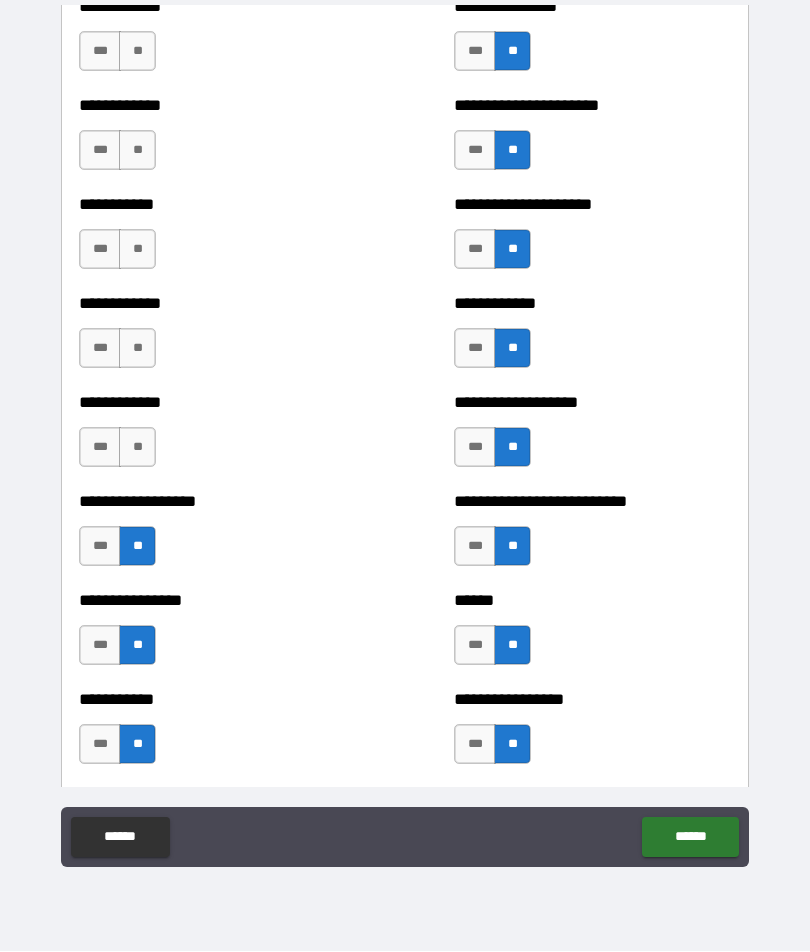 scroll, scrollTop: 3728, scrollLeft: 0, axis: vertical 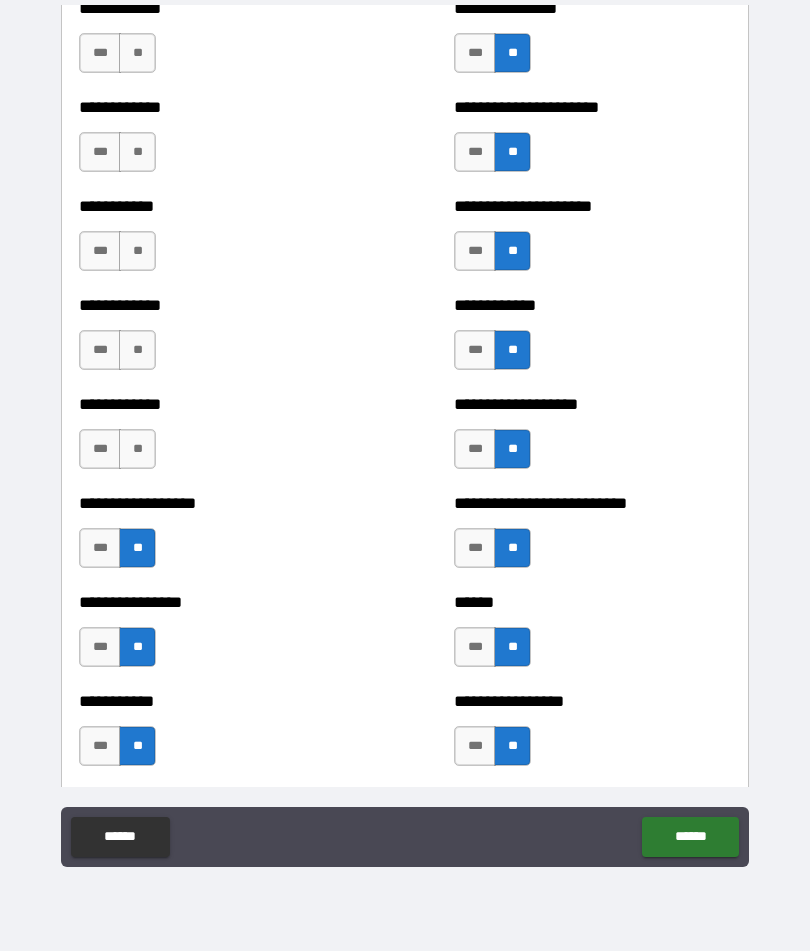 click on "**" at bounding box center [137, 450] 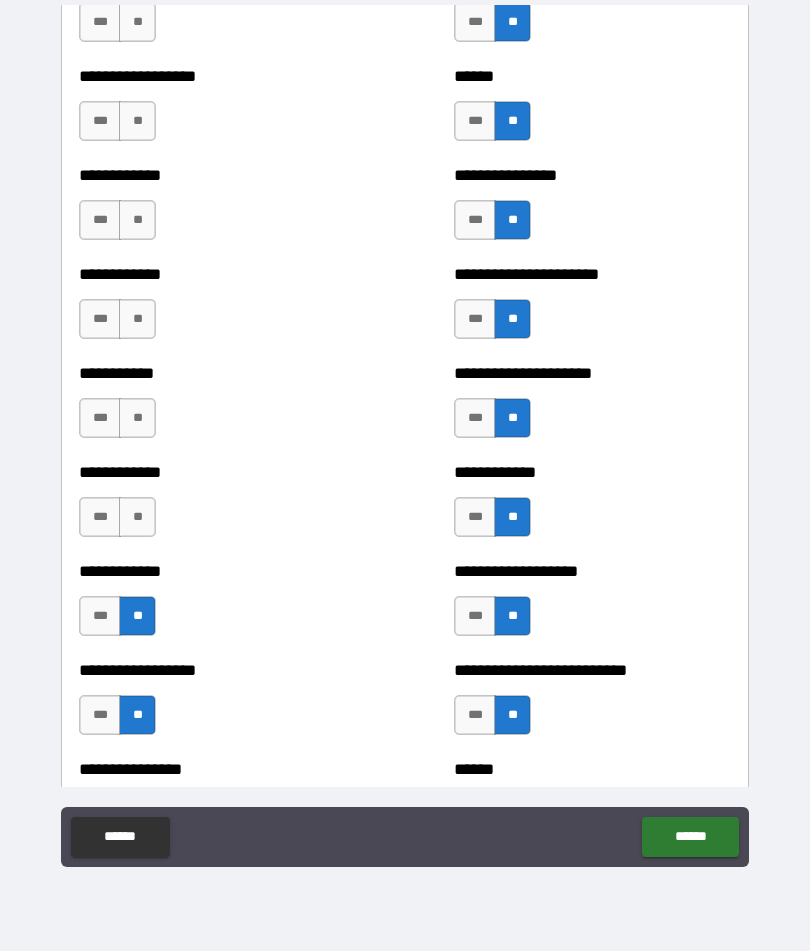 scroll, scrollTop: 3559, scrollLeft: 0, axis: vertical 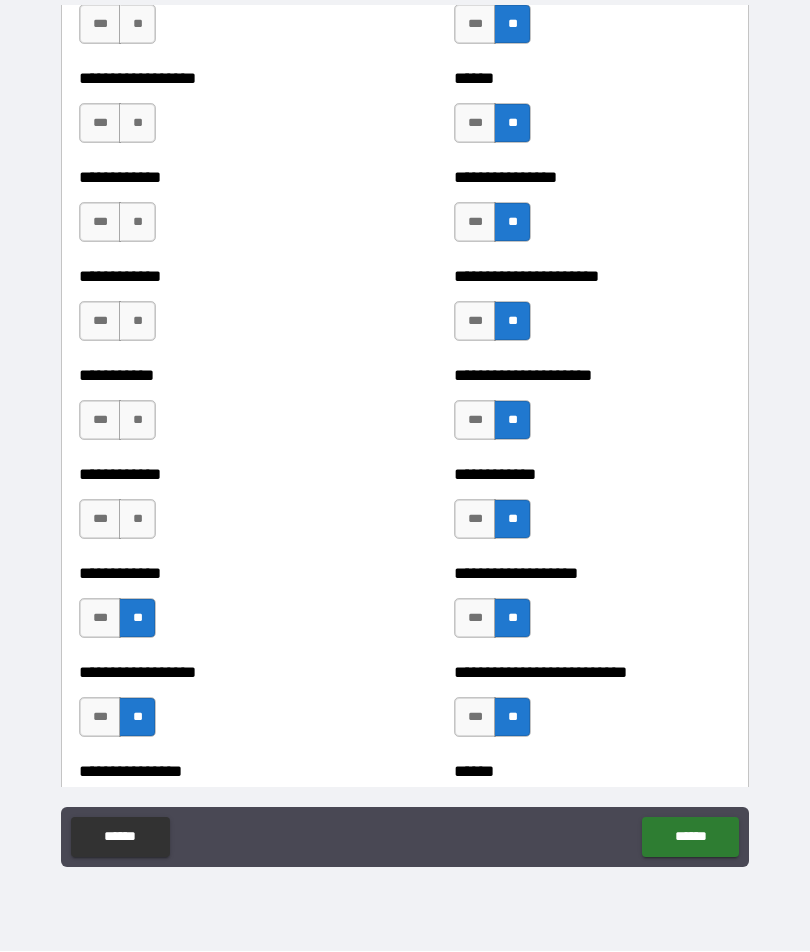 click on "**" at bounding box center (137, 520) 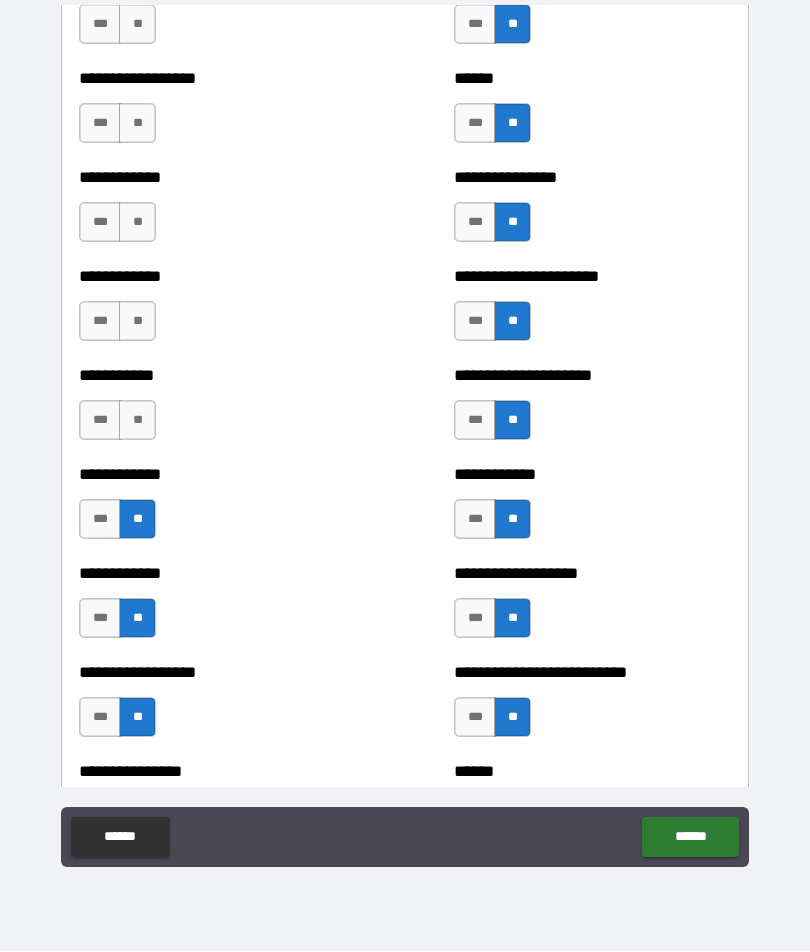 click on "**" at bounding box center (137, 421) 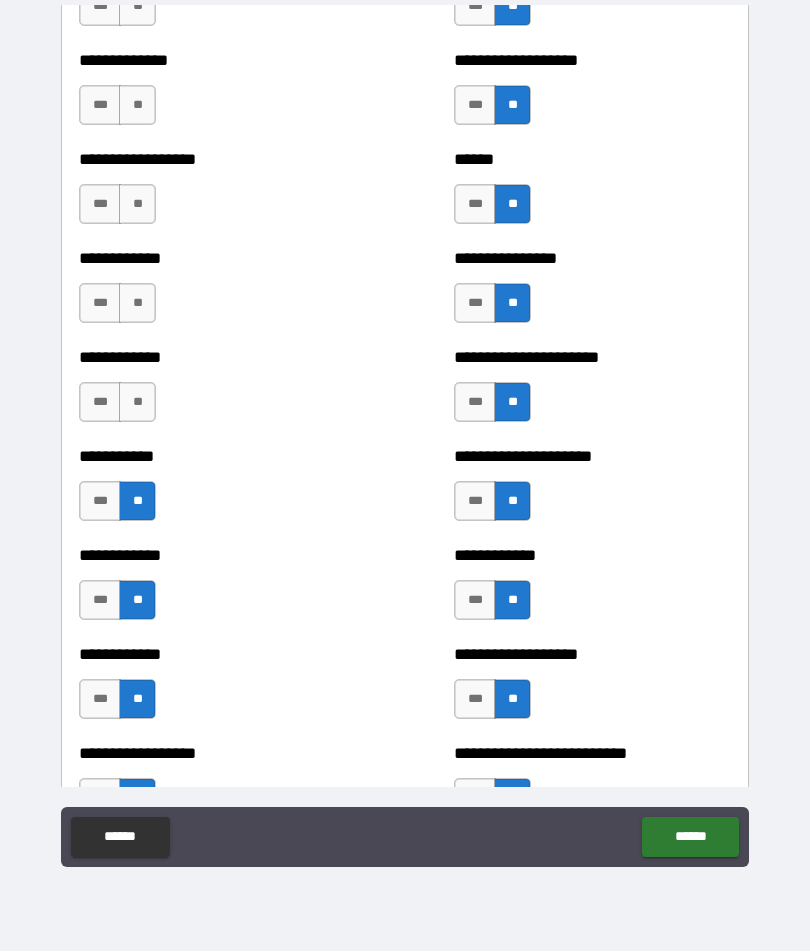 scroll, scrollTop: 3458, scrollLeft: 0, axis: vertical 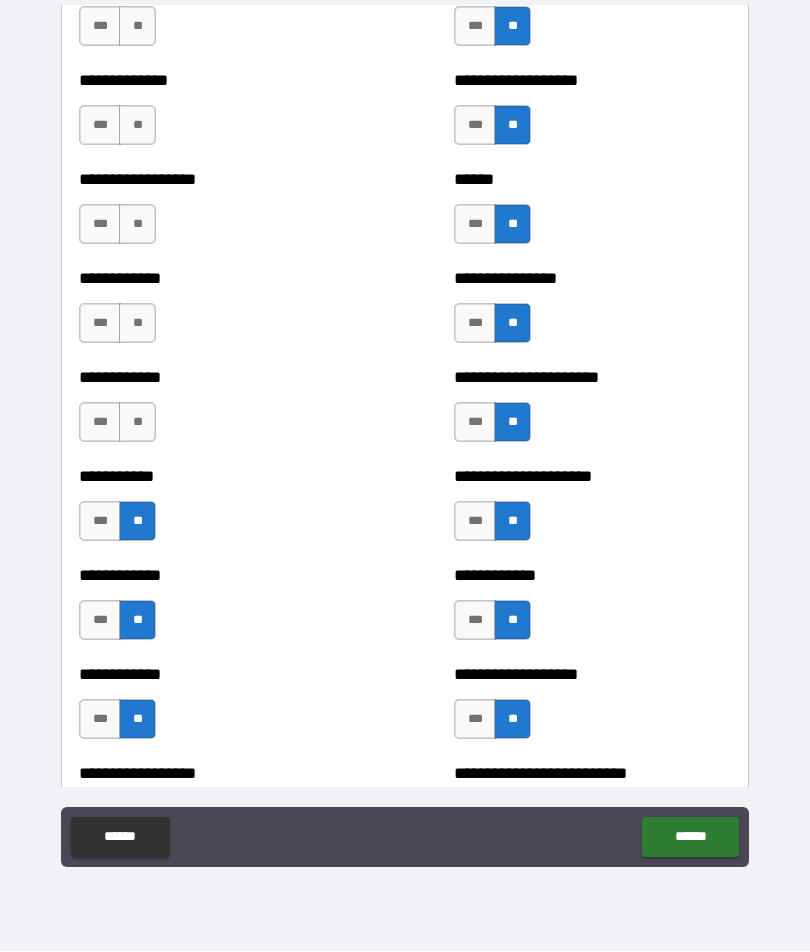 click on "**" at bounding box center (137, 423) 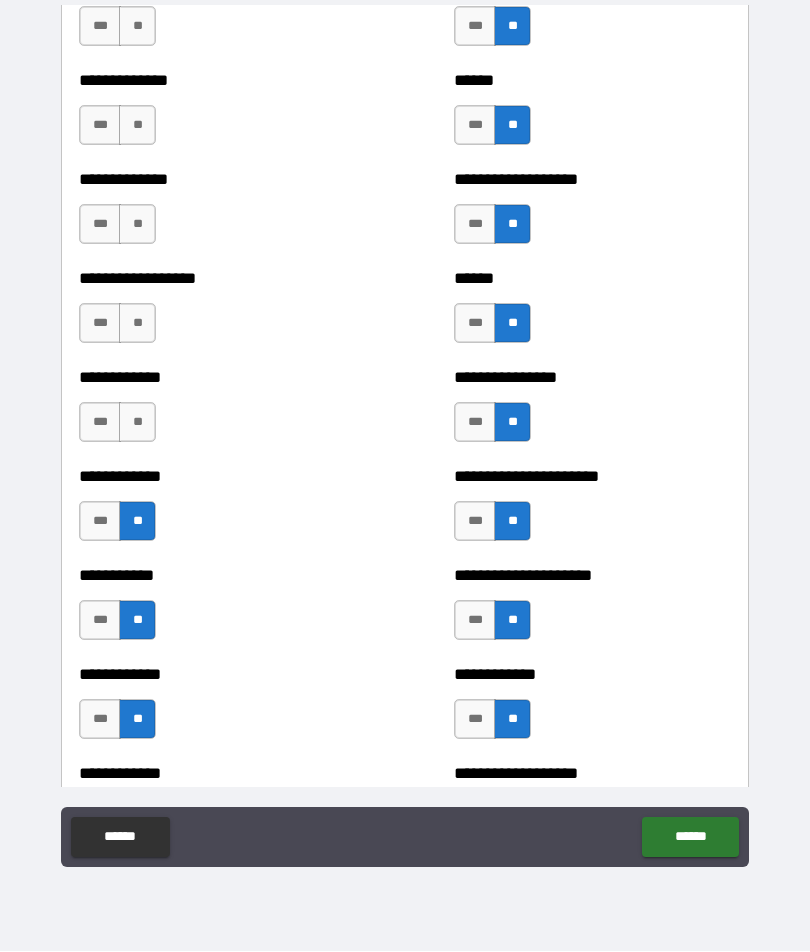 scroll, scrollTop: 3358, scrollLeft: 0, axis: vertical 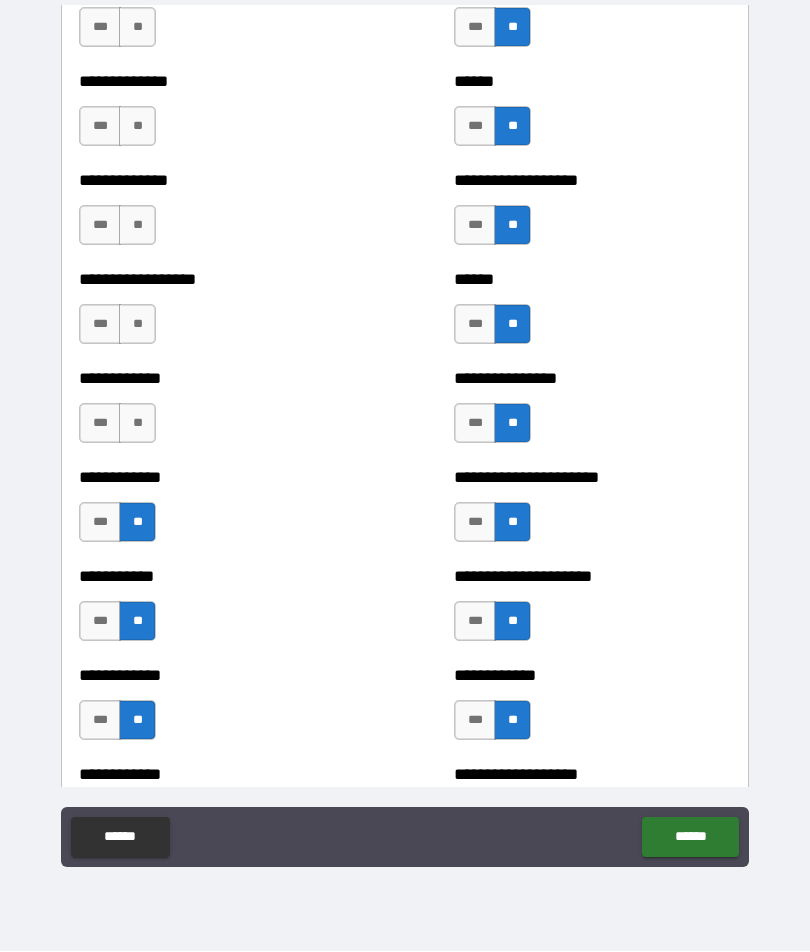 click on "**" at bounding box center (137, 424) 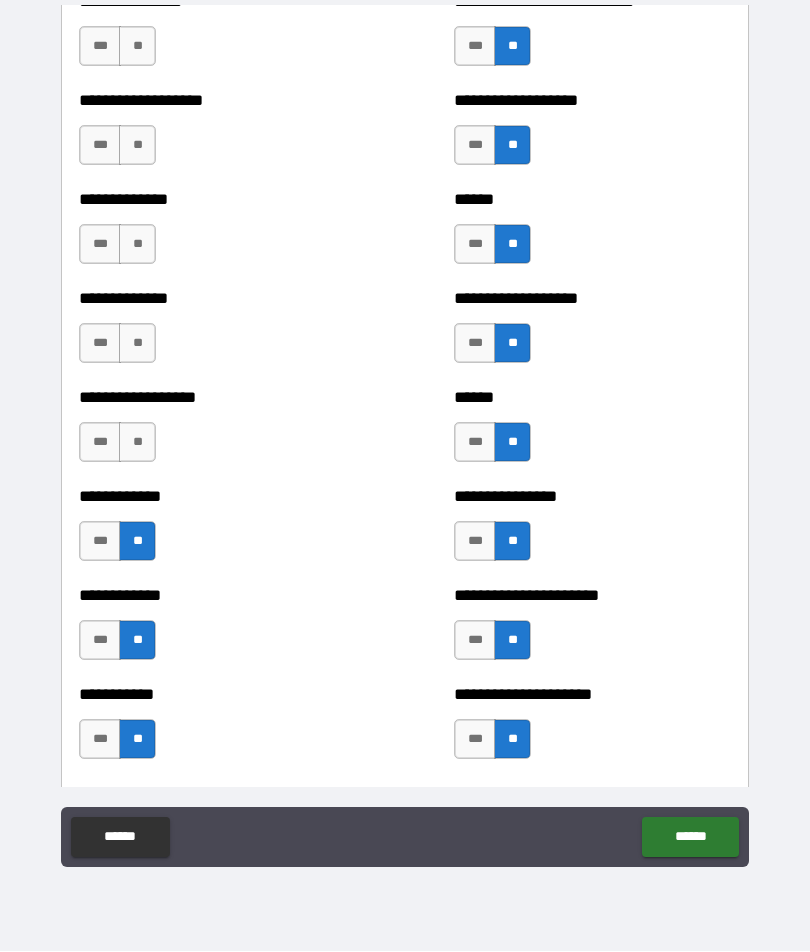 scroll, scrollTop: 3235, scrollLeft: 0, axis: vertical 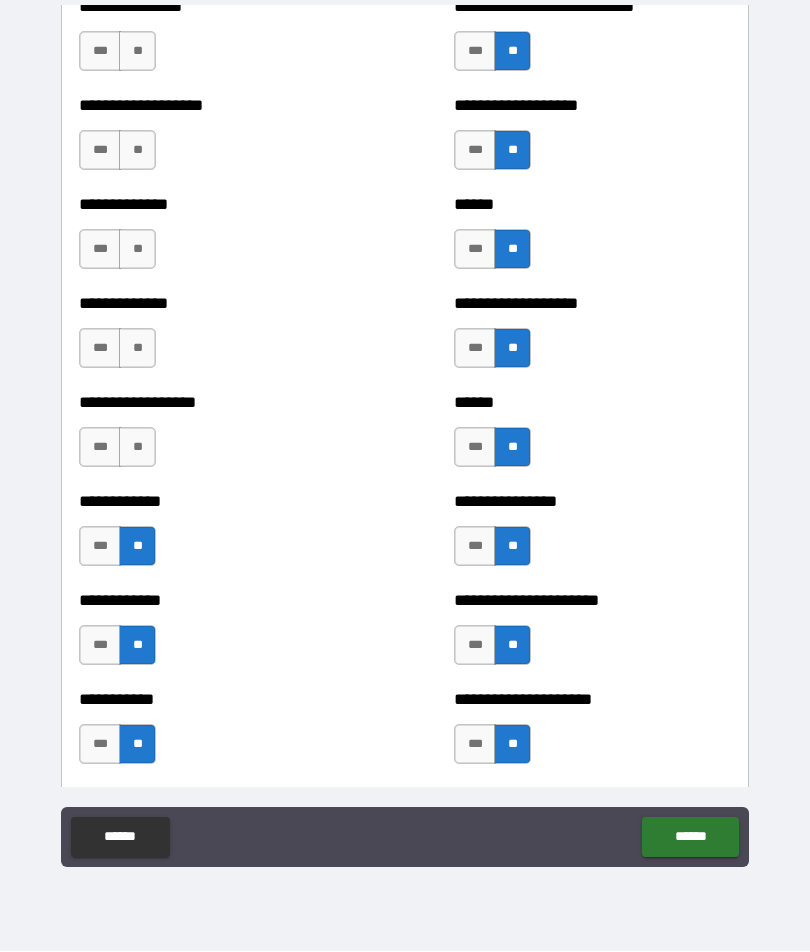 click on "**" at bounding box center [137, 448] 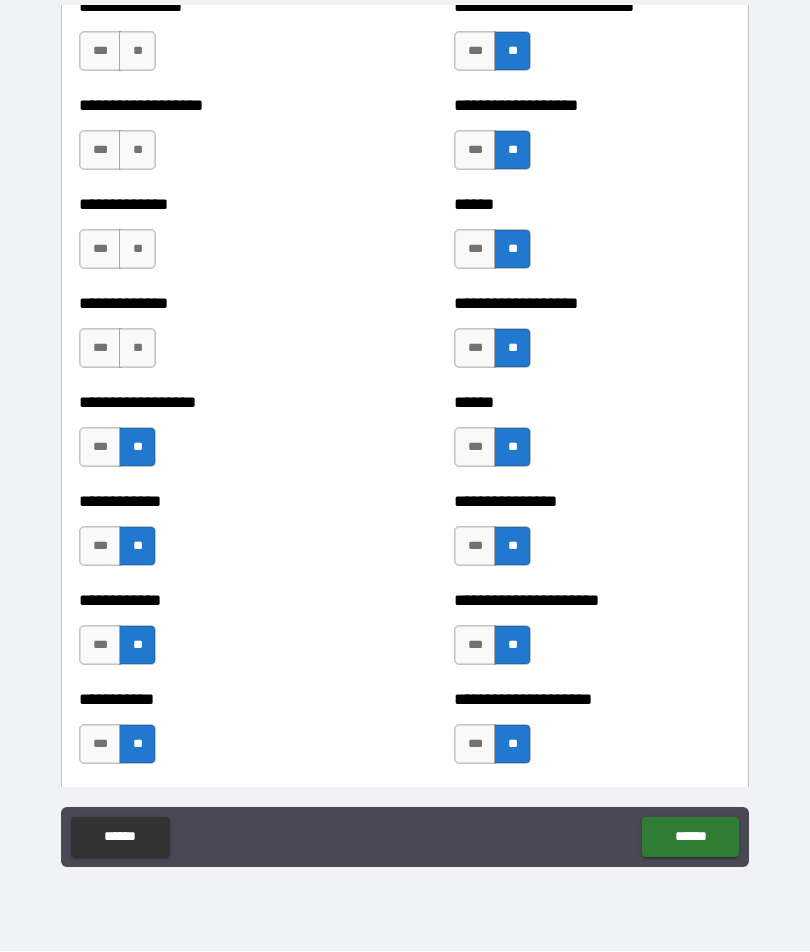 click on "**" at bounding box center [137, 349] 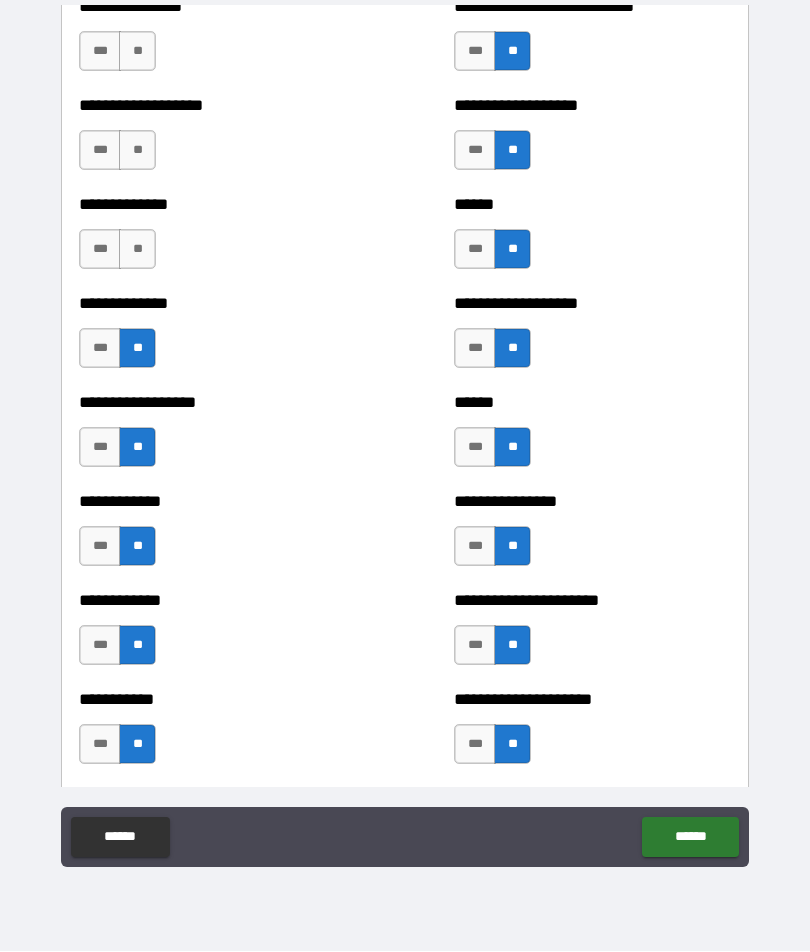 click on "**" at bounding box center [137, 250] 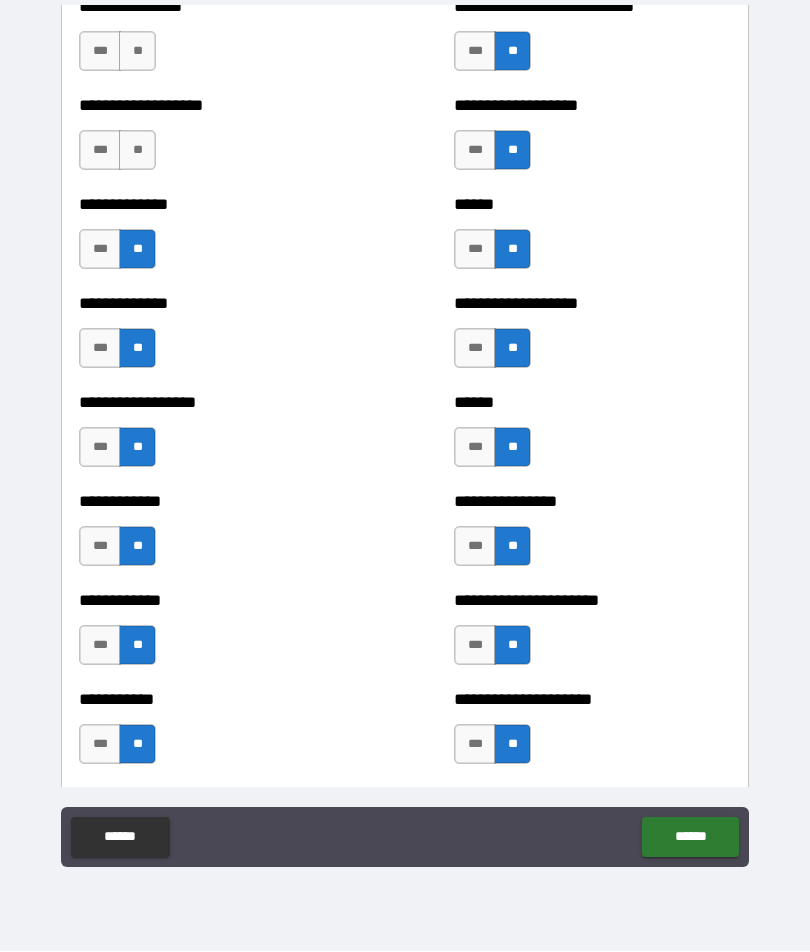 click on "**" at bounding box center (137, 151) 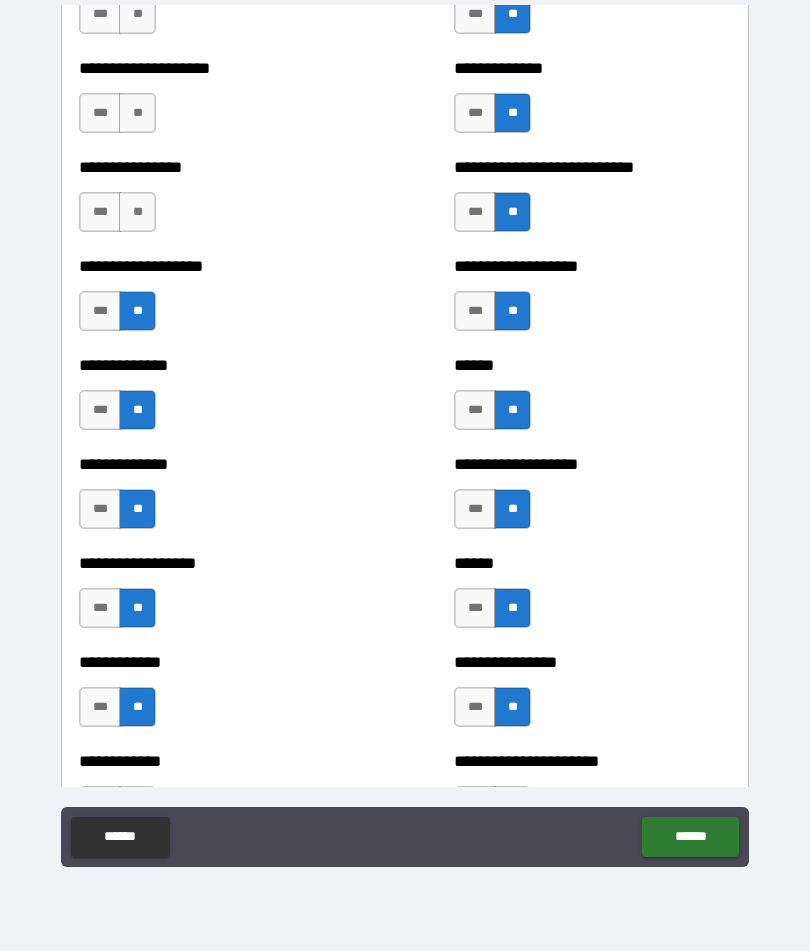 scroll, scrollTop: 3073, scrollLeft: 0, axis: vertical 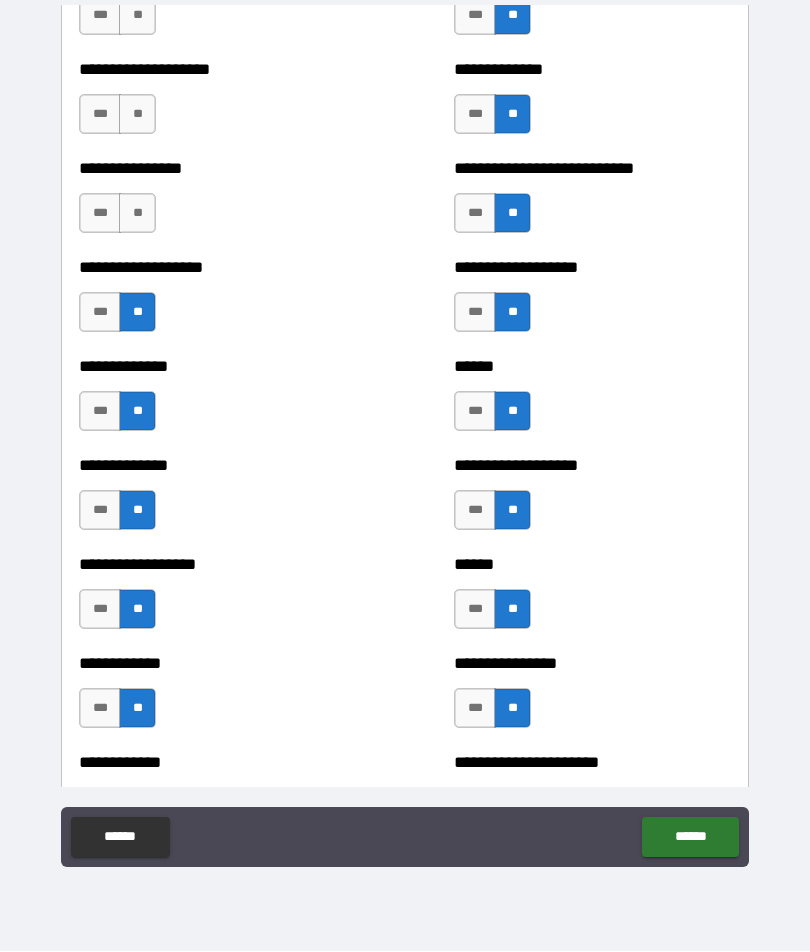 click on "**" at bounding box center (137, 214) 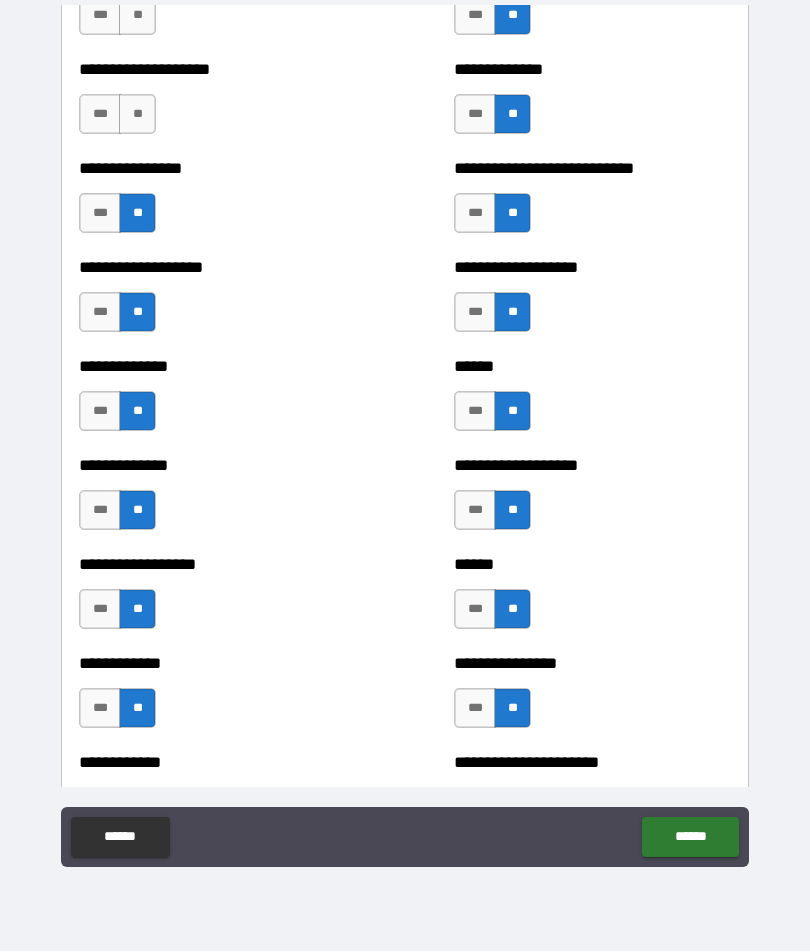 click on "**" at bounding box center [137, 115] 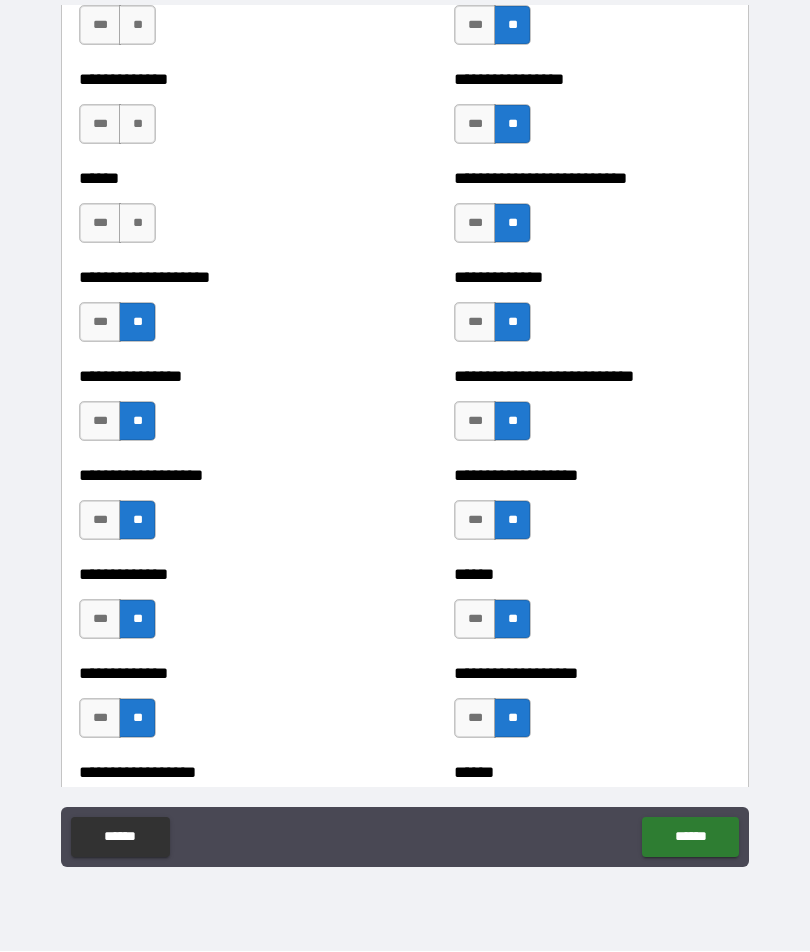 scroll, scrollTop: 2863, scrollLeft: 0, axis: vertical 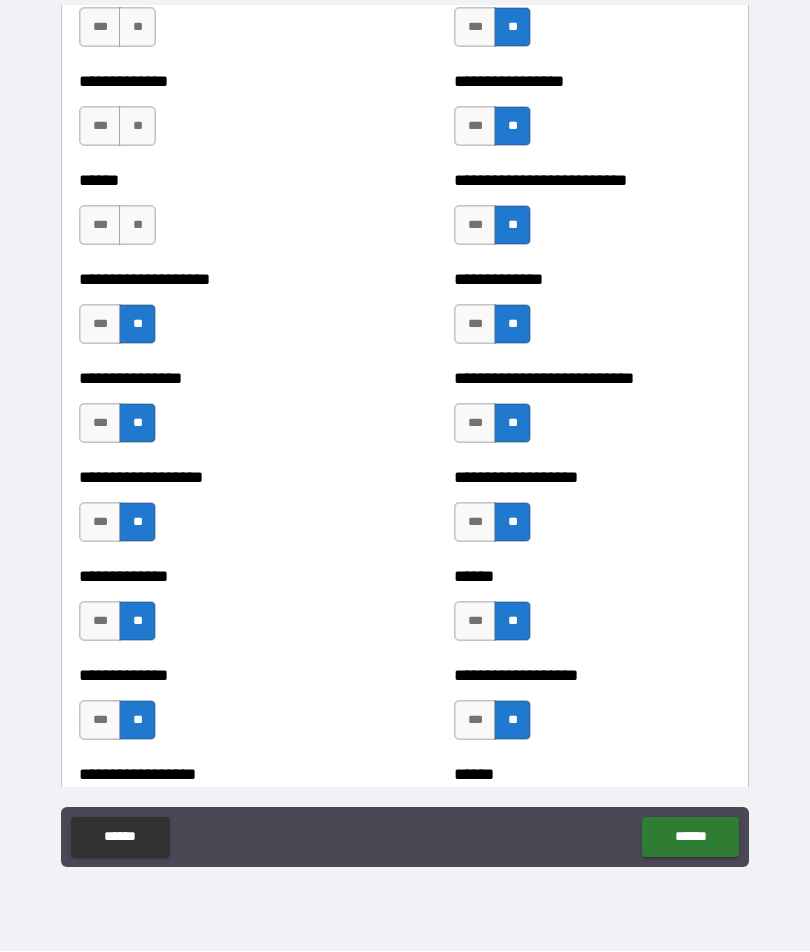 click on "**" at bounding box center [137, 226] 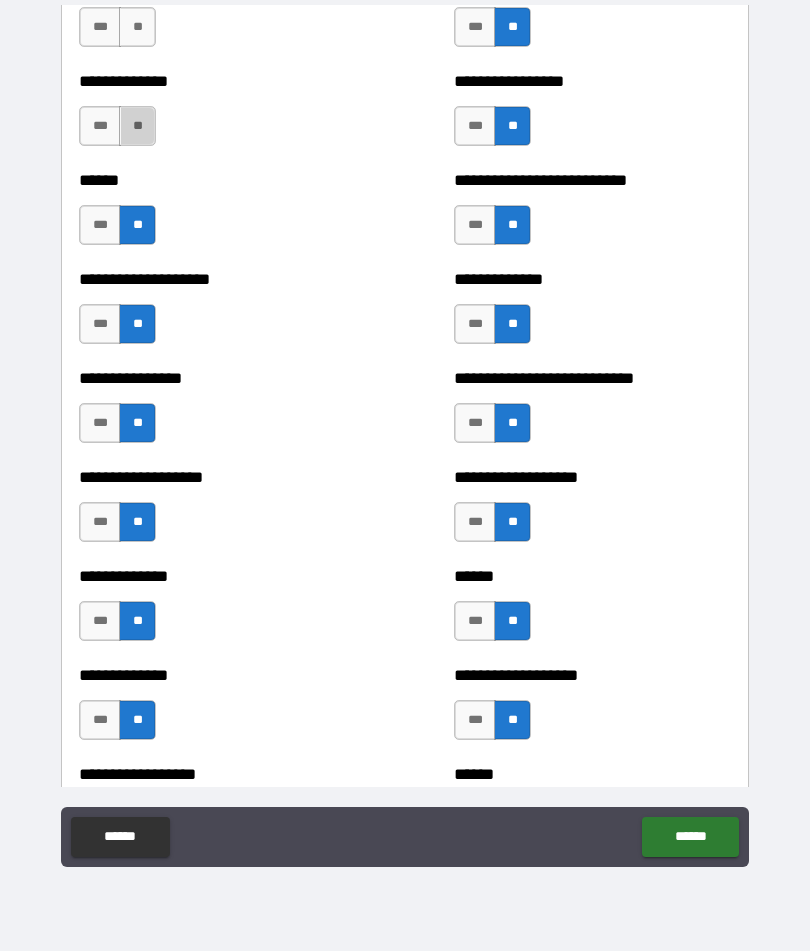 click on "**" at bounding box center [137, 127] 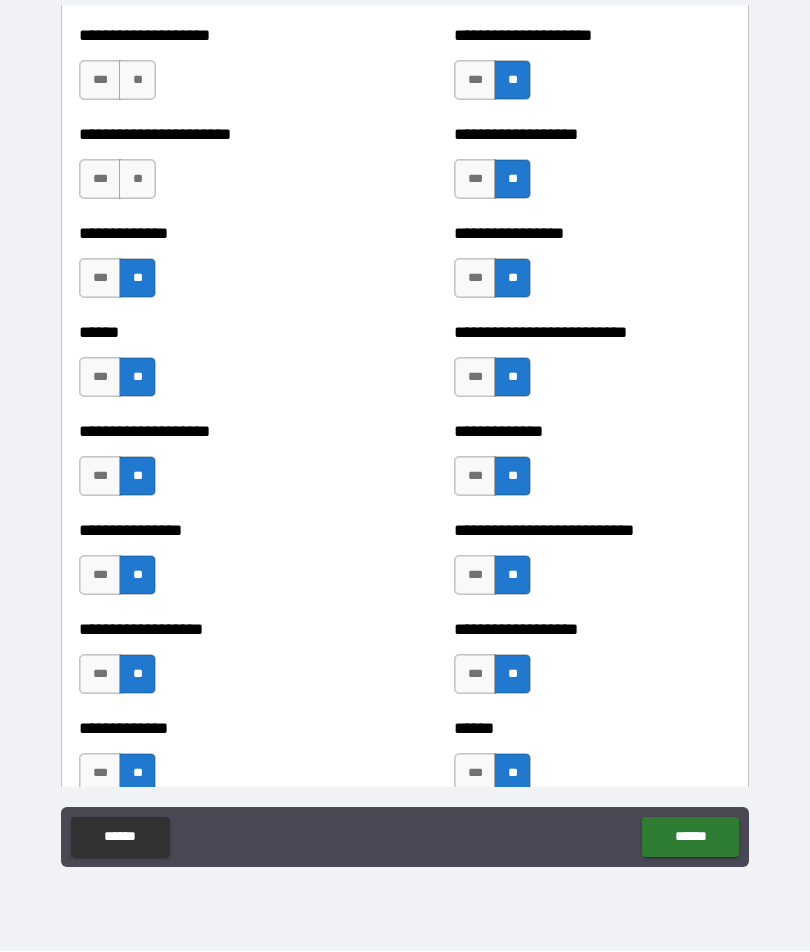 scroll, scrollTop: 2683, scrollLeft: 0, axis: vertical 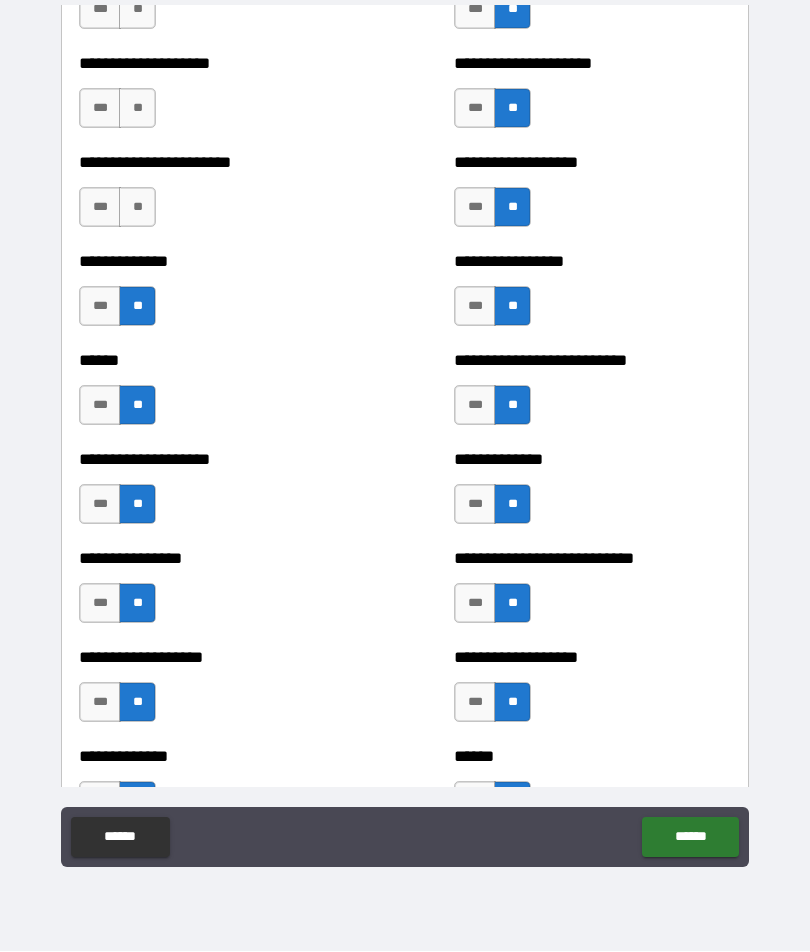 click on "**" at bounding box center [137, 109] 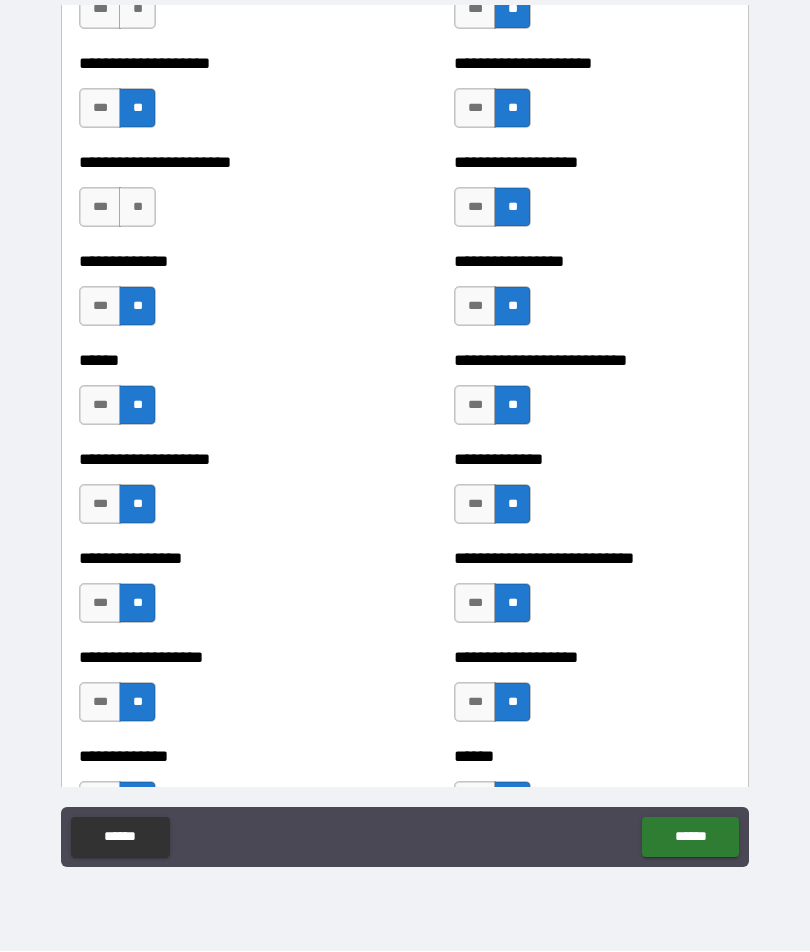click on "**" at bounding box center (137, 208) 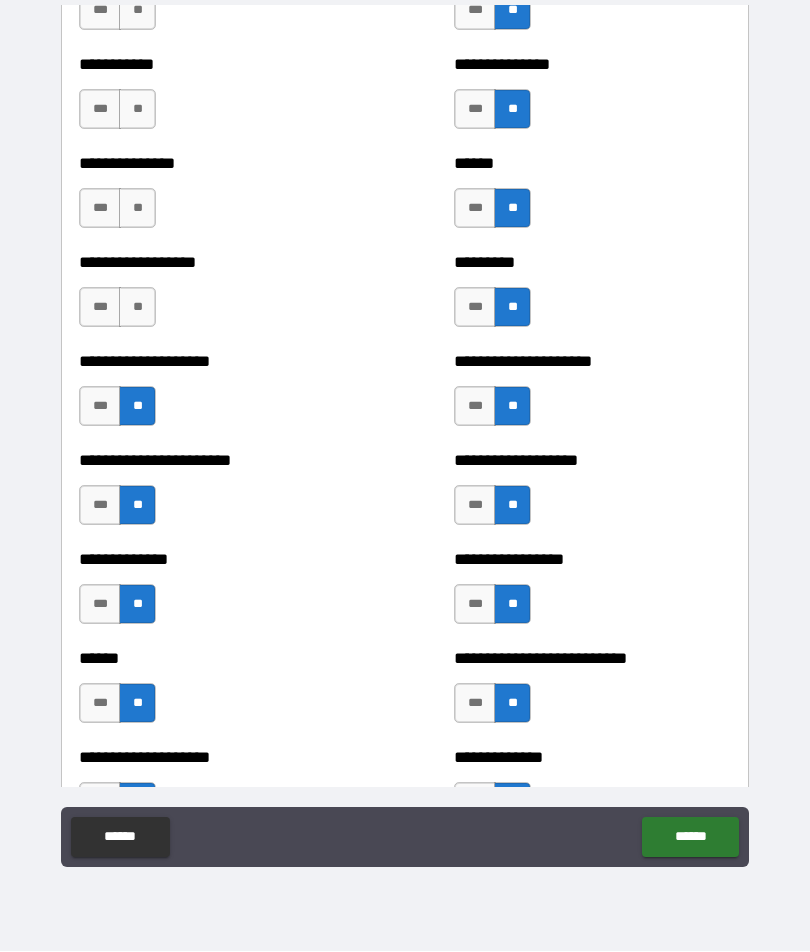 scroll, scrollTop: 2383, scrollLeft: 0, axis: vertical 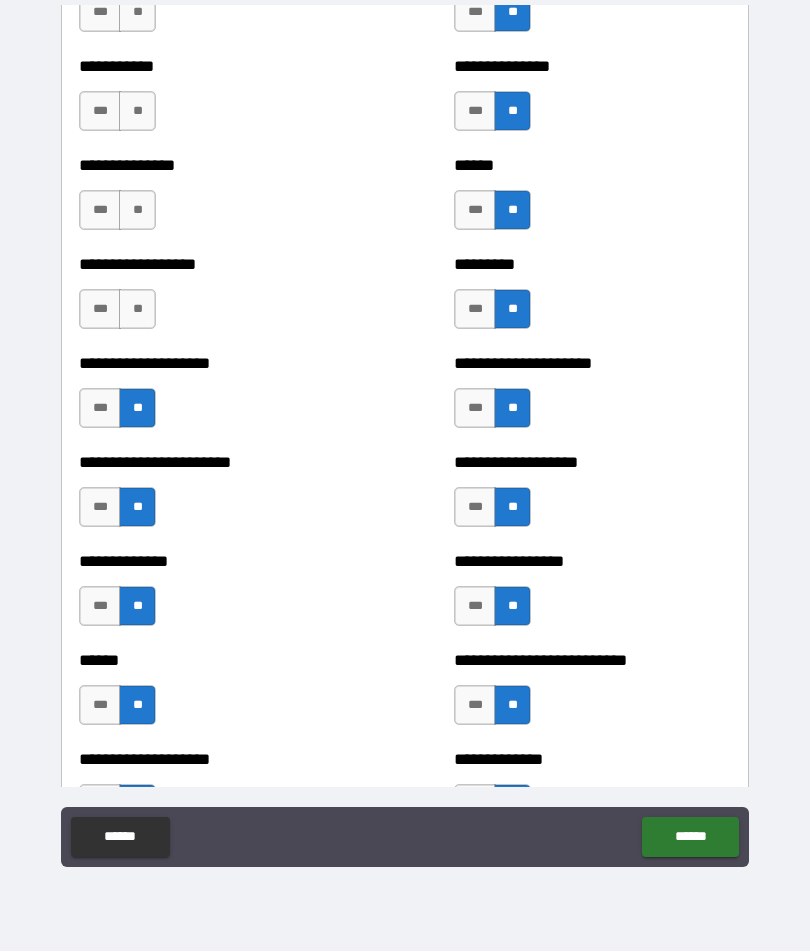 click on "**" at bounding box center [137, 310] 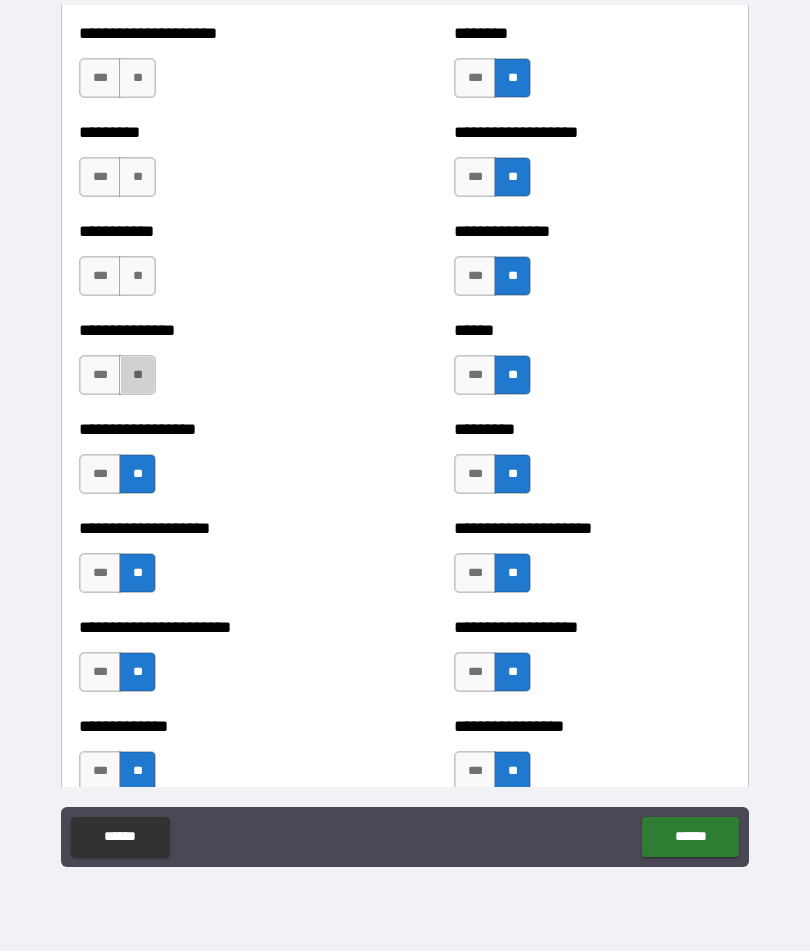 scroll, scrollTop: 2211, scrollLeft: 0, axis: vertical 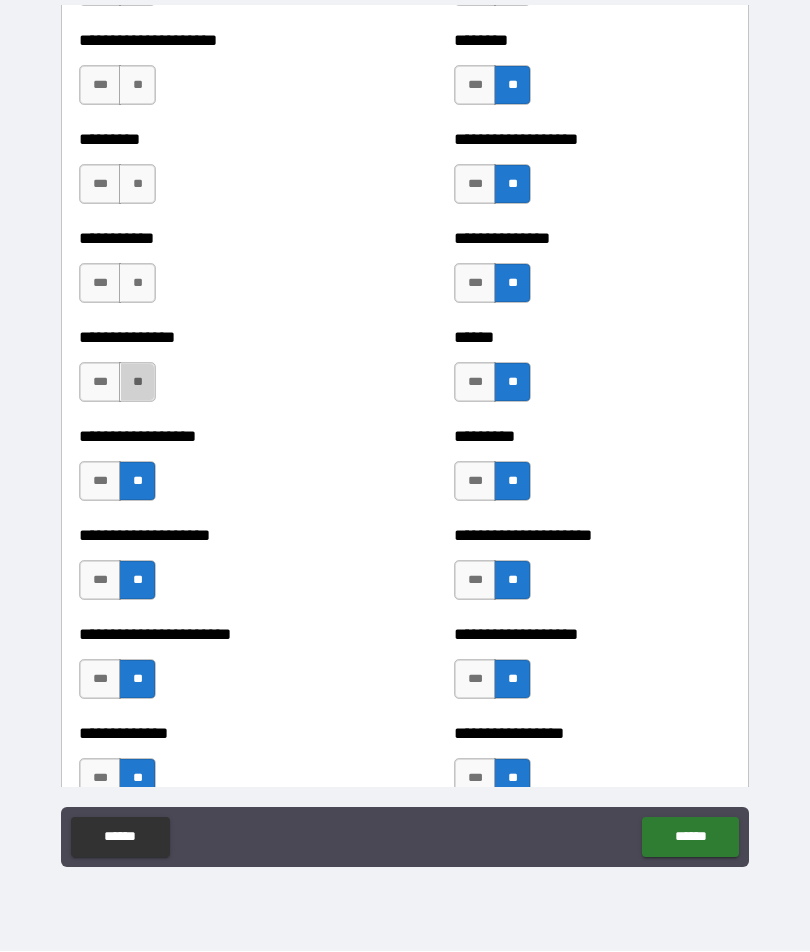 click on "**" at bounding box center (137, 383) 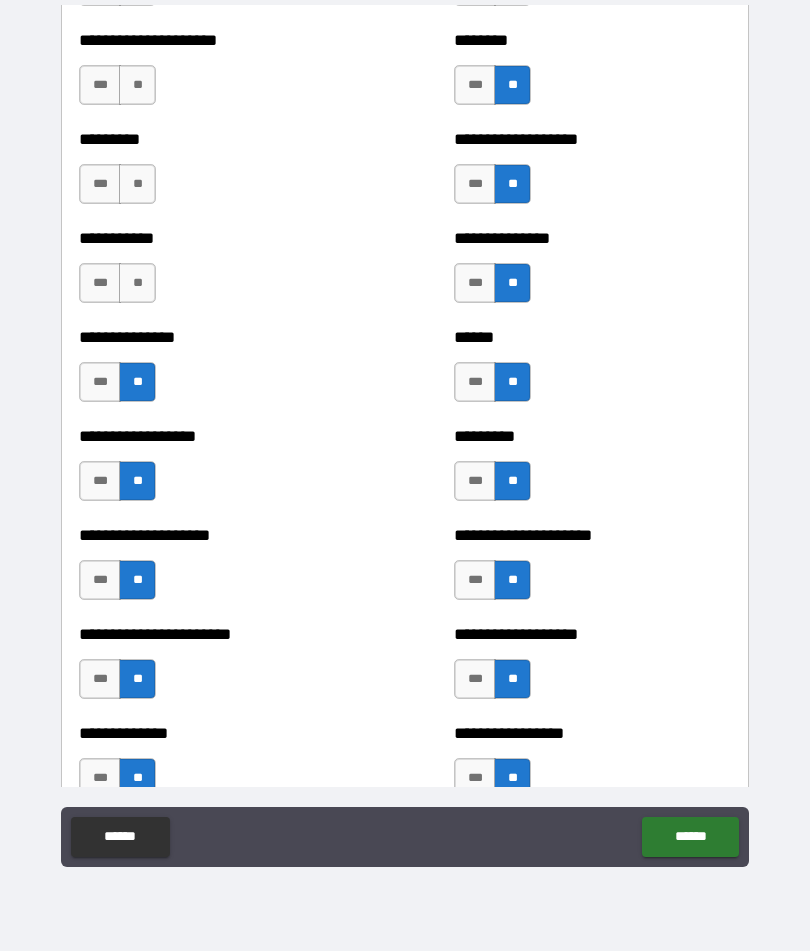 click on "**" at bounding box center (137, 284) 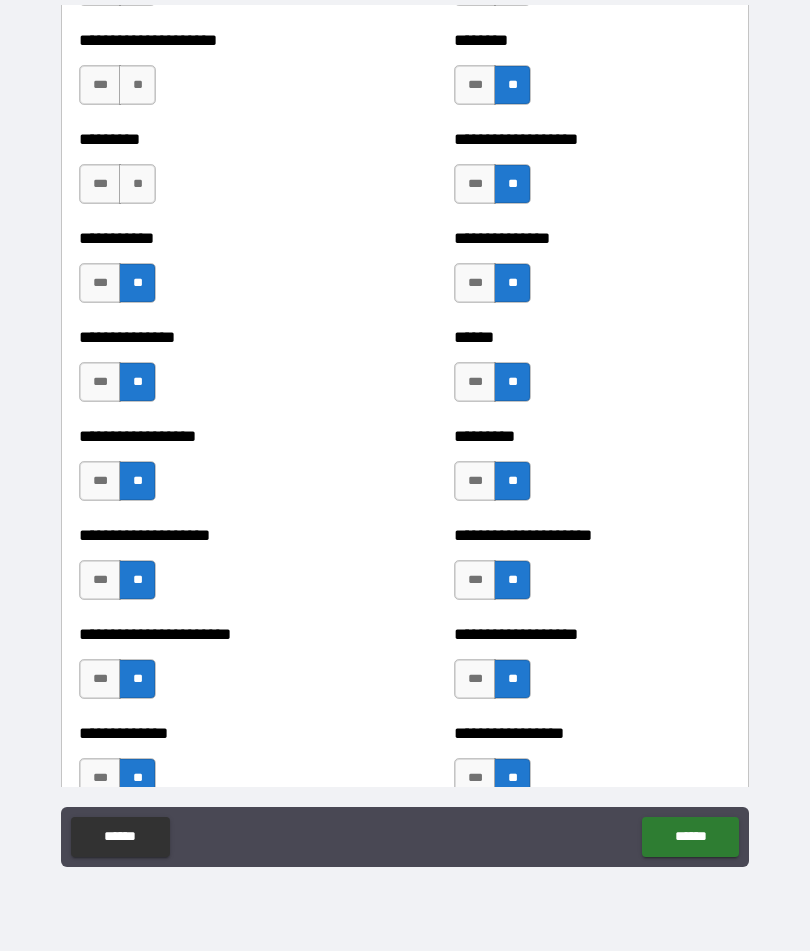 click on "**" at bounding box center (137, 185) 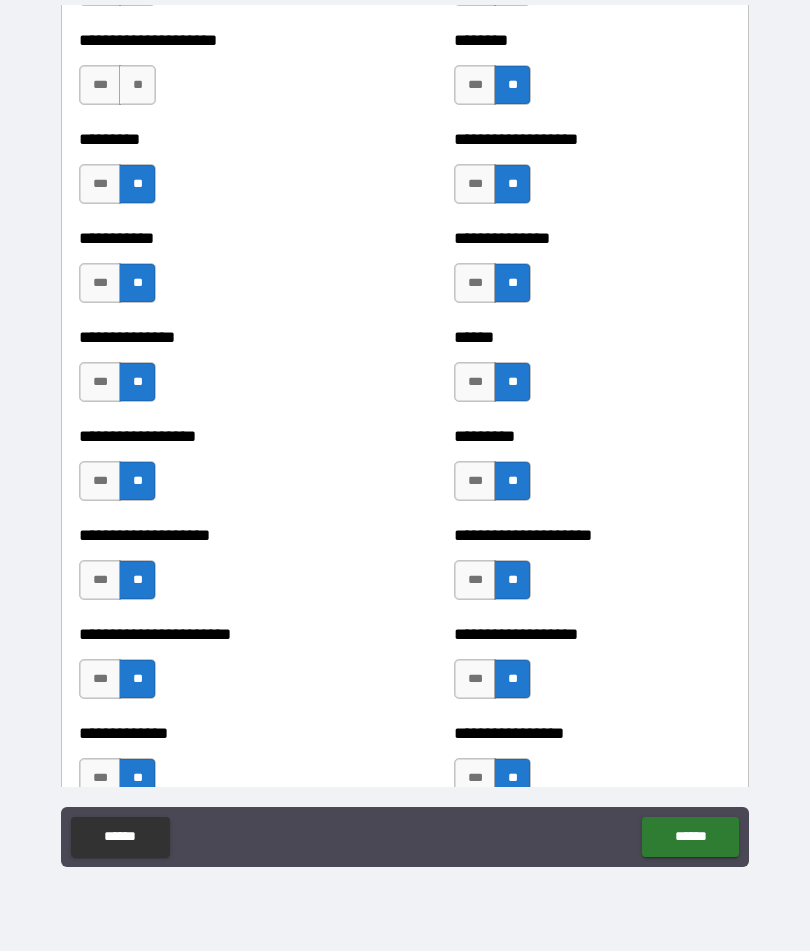 click on "**" at bounding box center (137, 86) 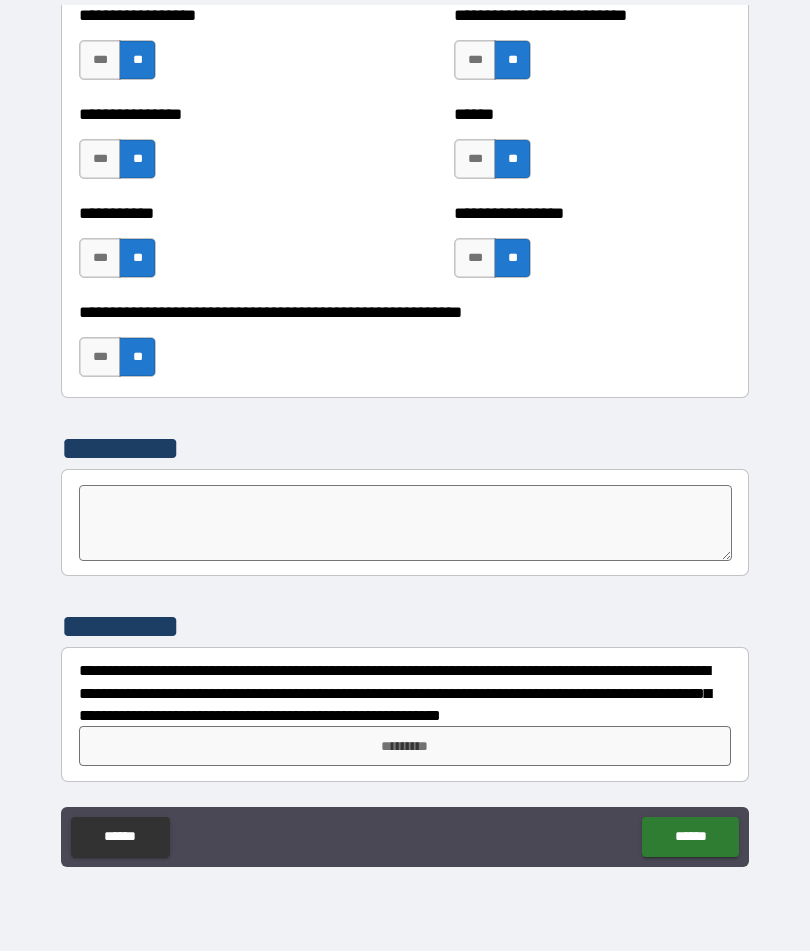 scroll, scrollTop: 4216, scrollLeft: 0, axis: vertical 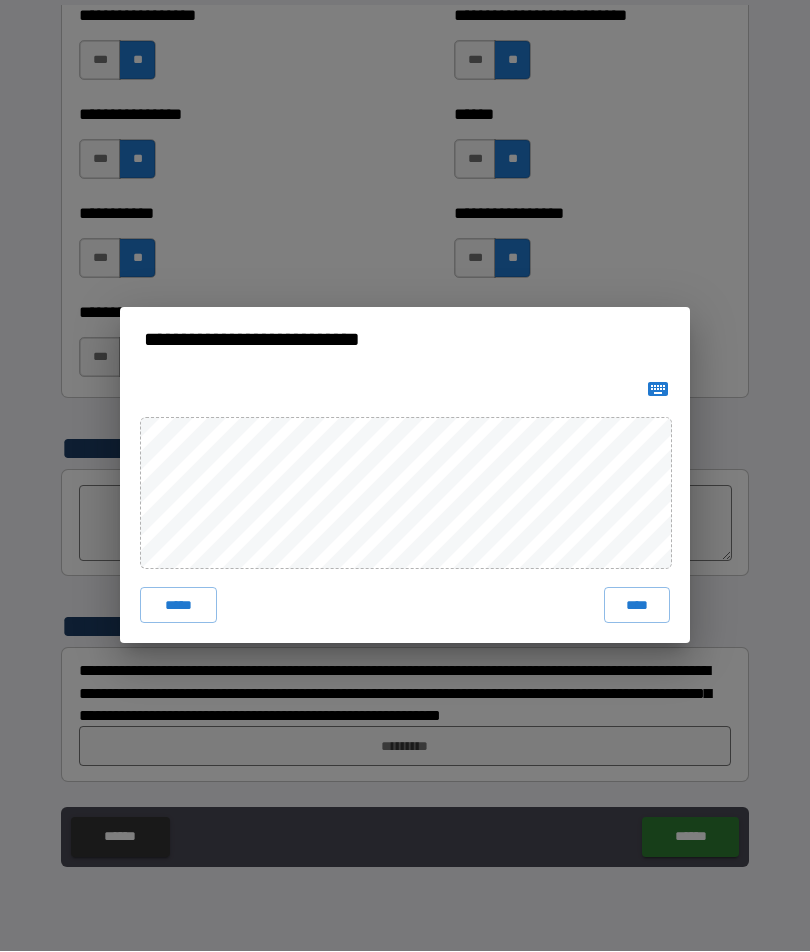 click on "****" at bounding box center [637, 606] 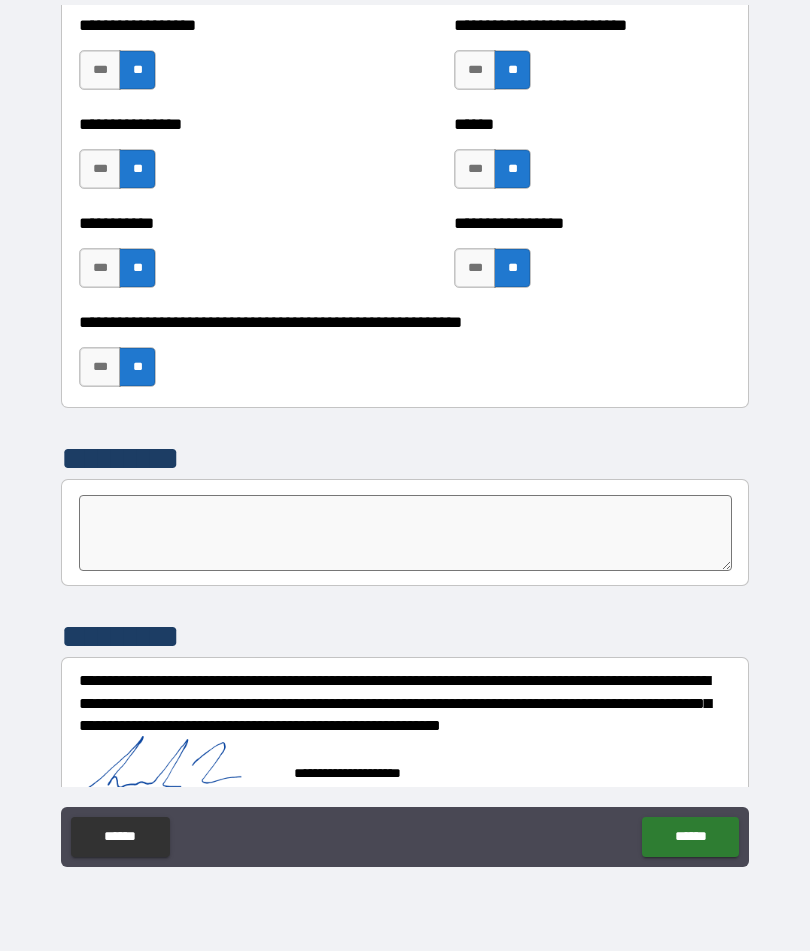 click on "******" at bounding box center (690, 838) 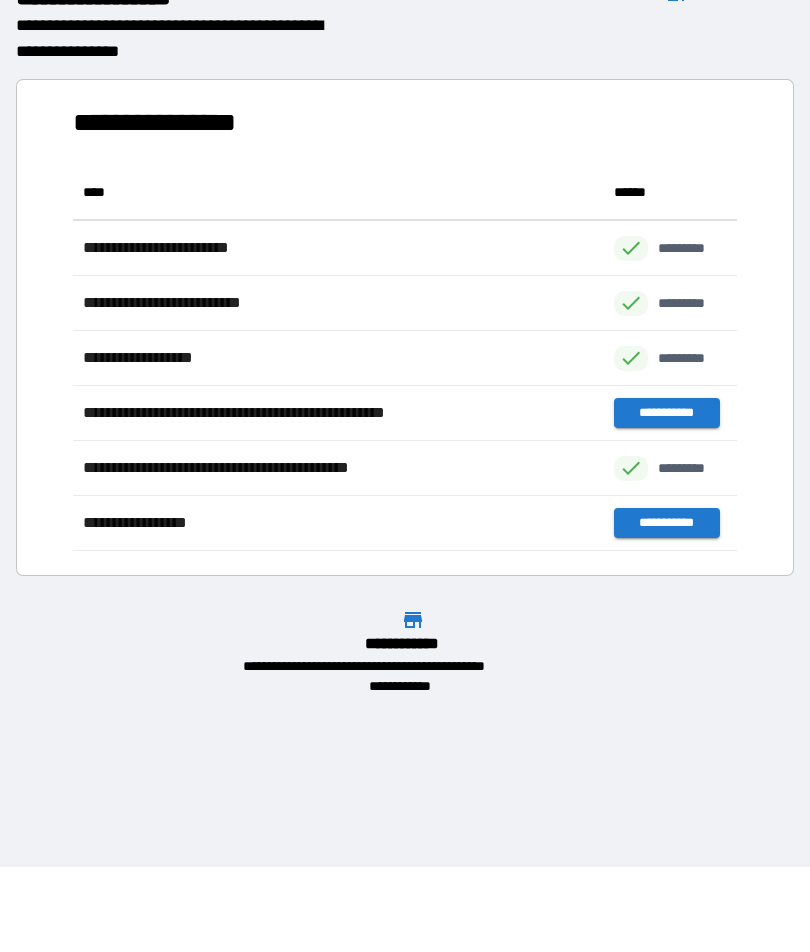 scroll, scrollTop: 386, scrollLeft: 664, axis: both 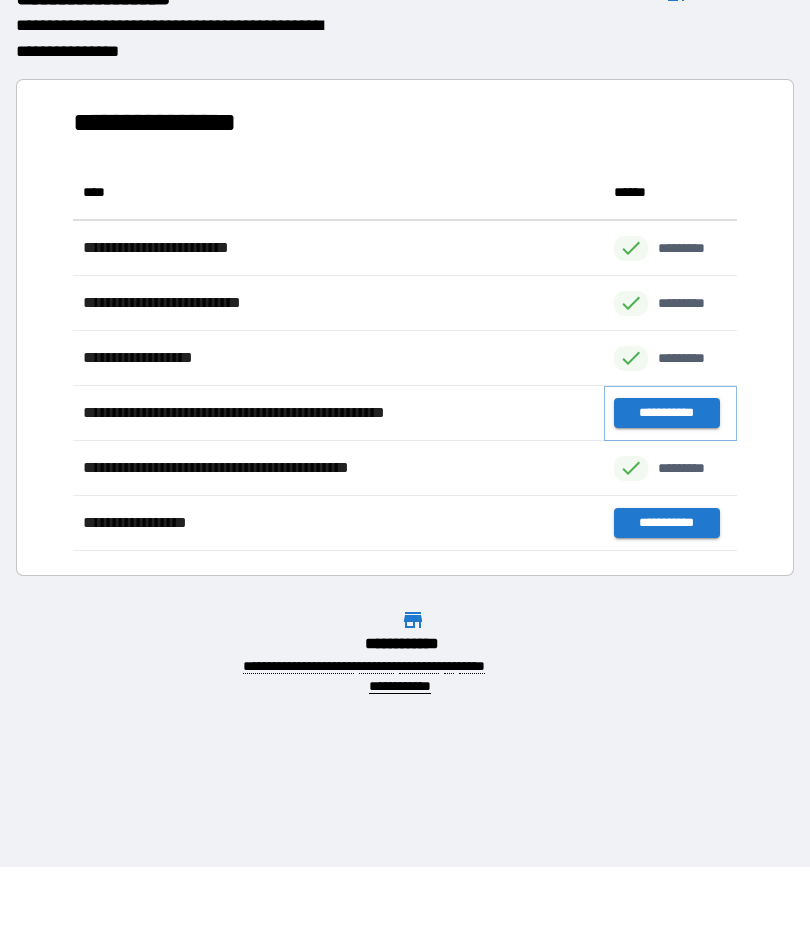 click on "**********" at bounding box center (666, 414) 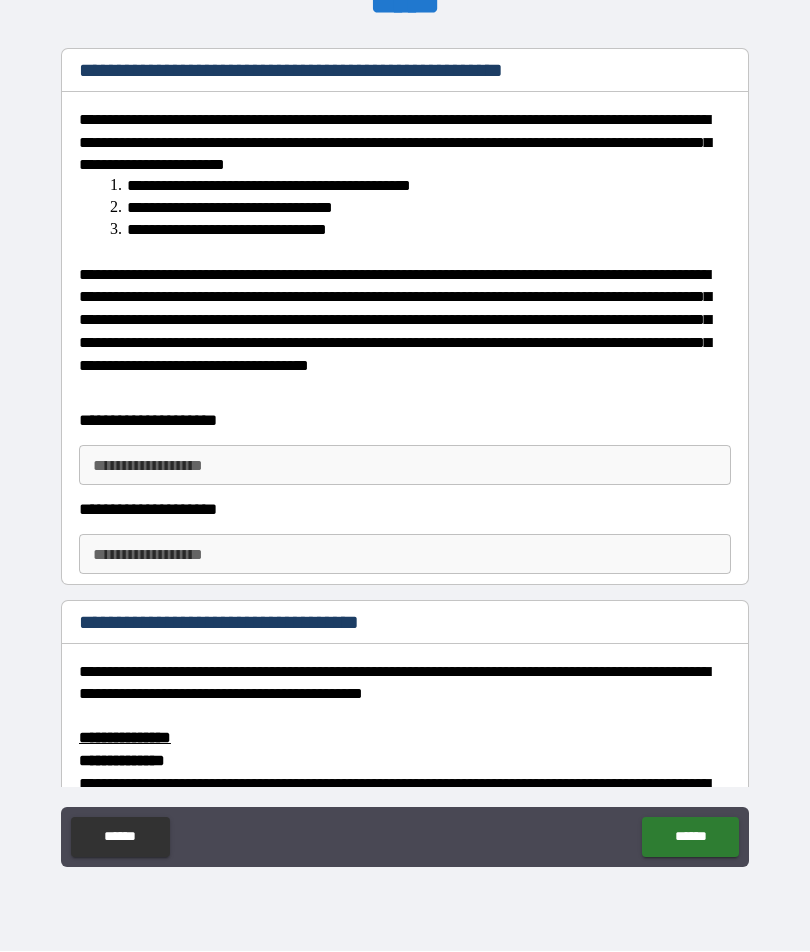click on "**********" at bounding box center [405, 466] 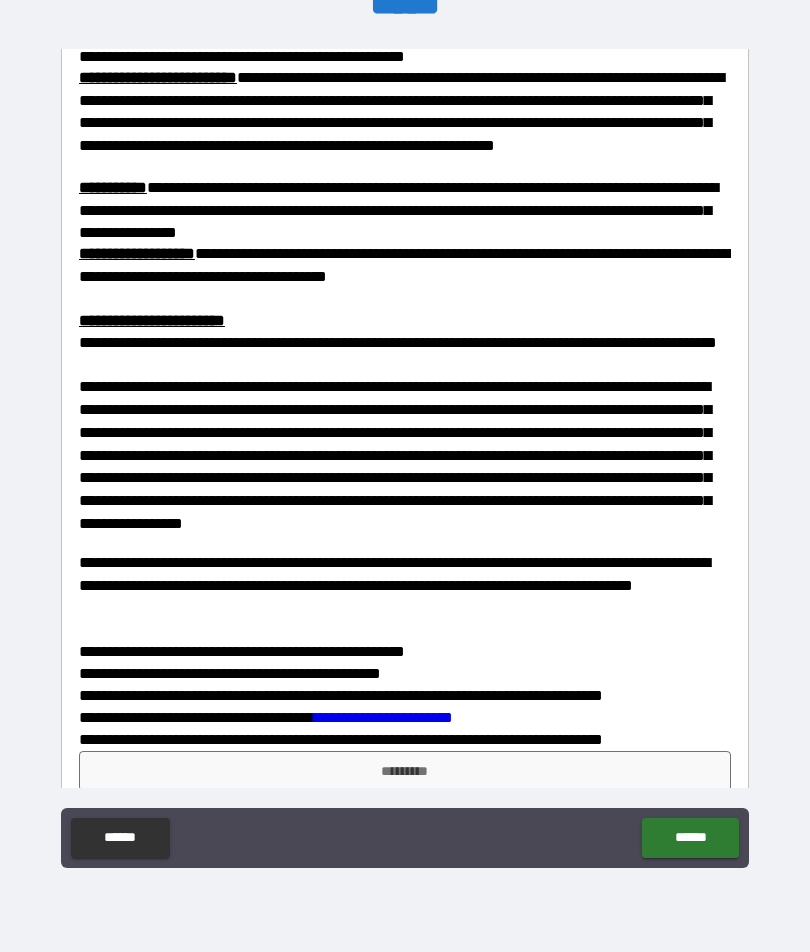 scroll, scrollTop: 5475, scrollLeft: 0, axis: vertical 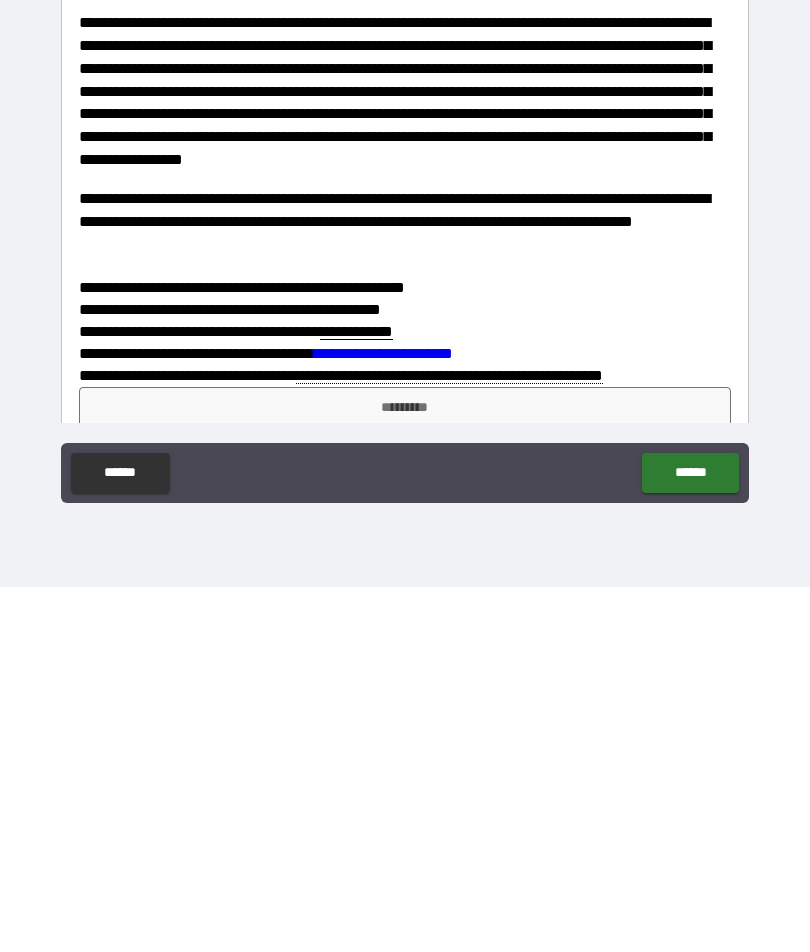 type on "**********" 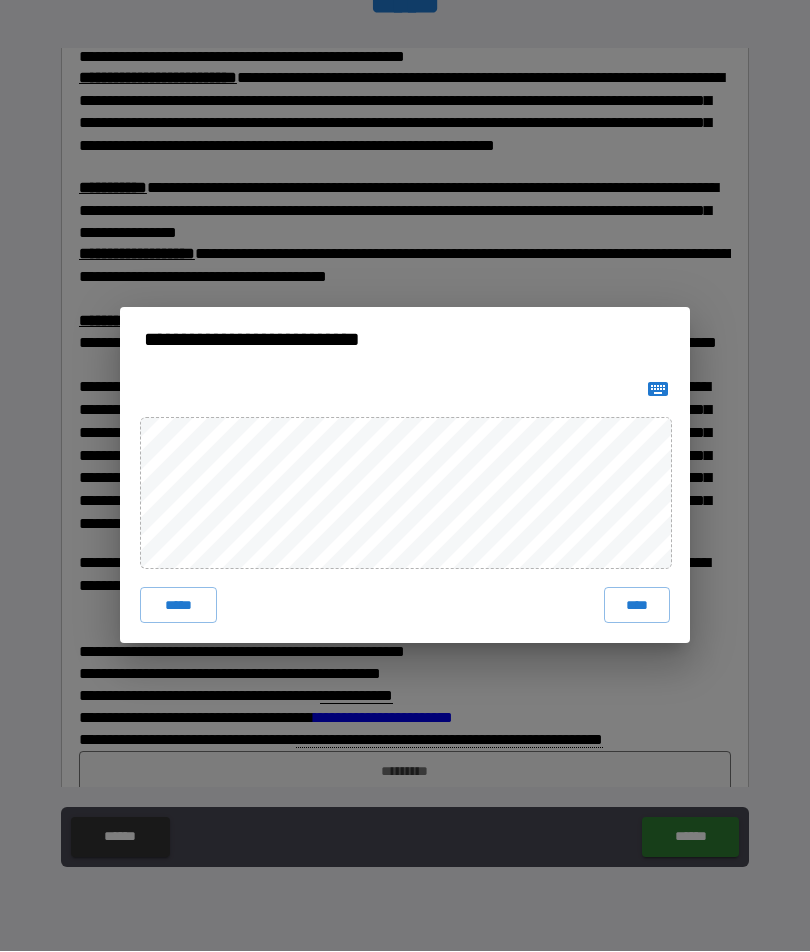 click on "****" at bounding box center [637, 606] 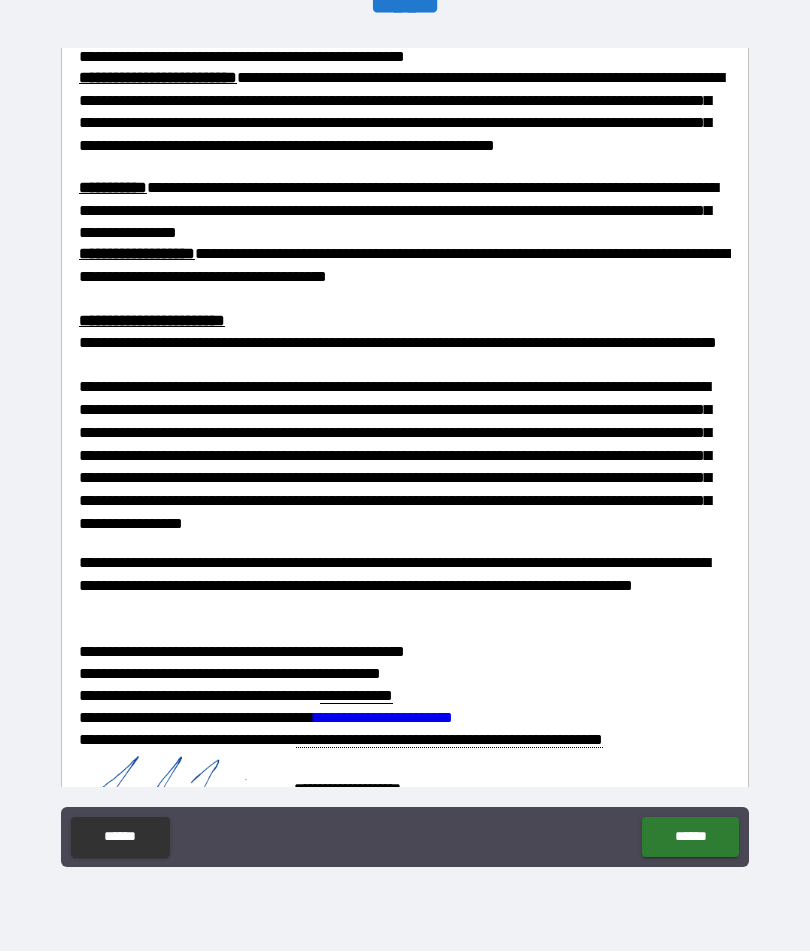 scroll, scrollTop: 5465, scrollLeft: 0, axis: vertical 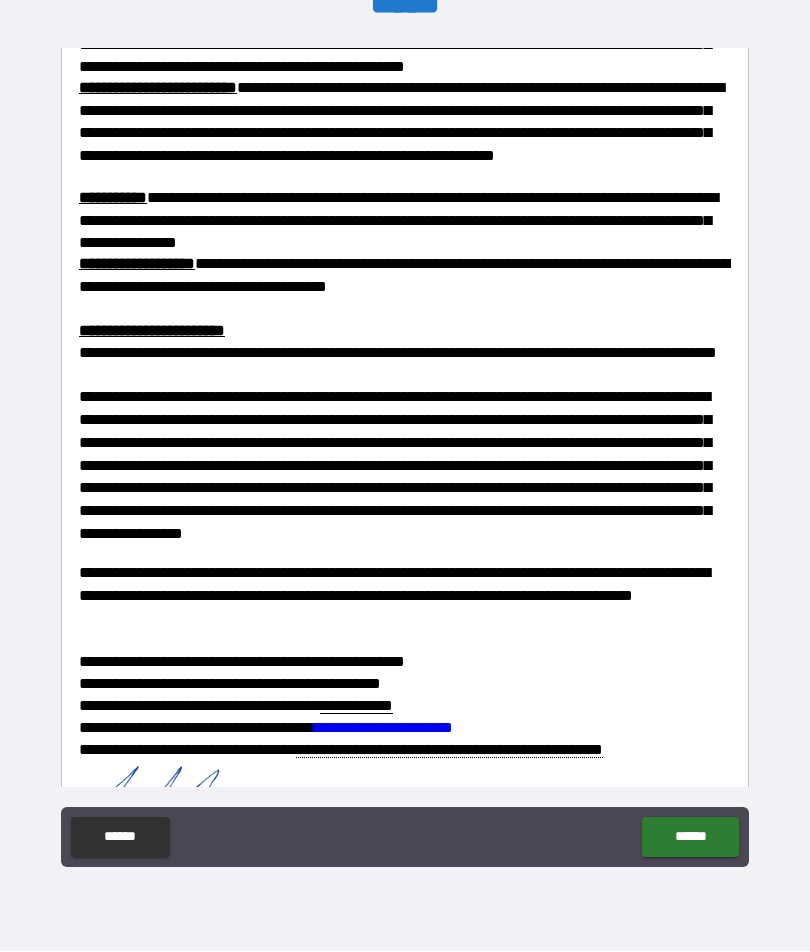 click on "******" at bounding box center [690, 838] 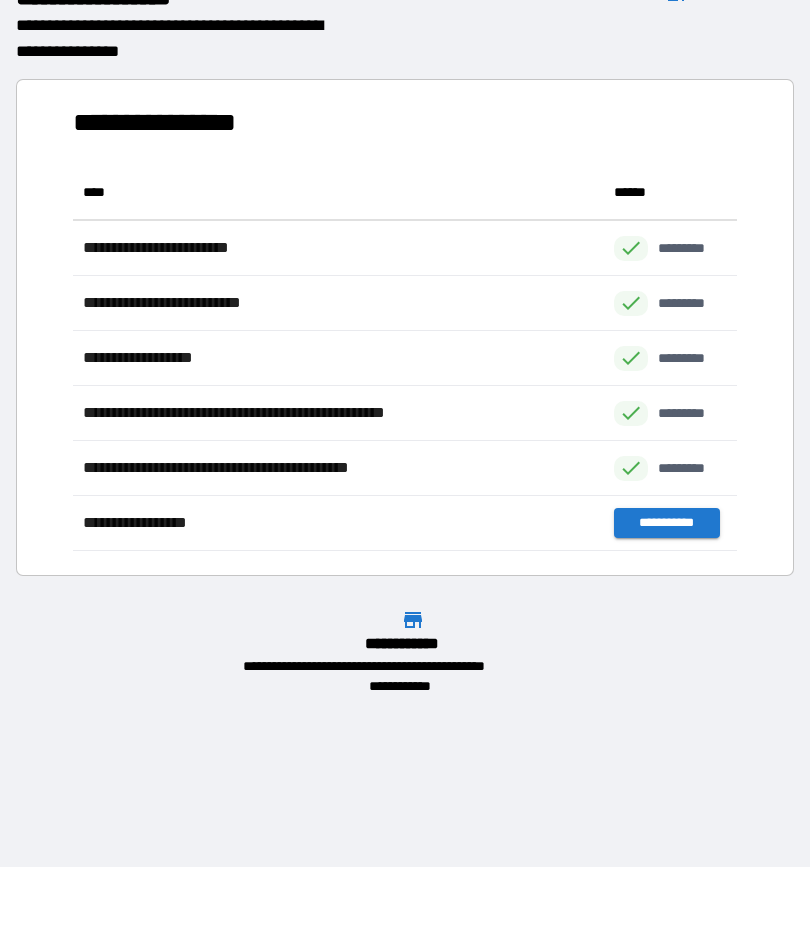 scroll, scrollTop: 1, scrollLeft: 1, axis: both 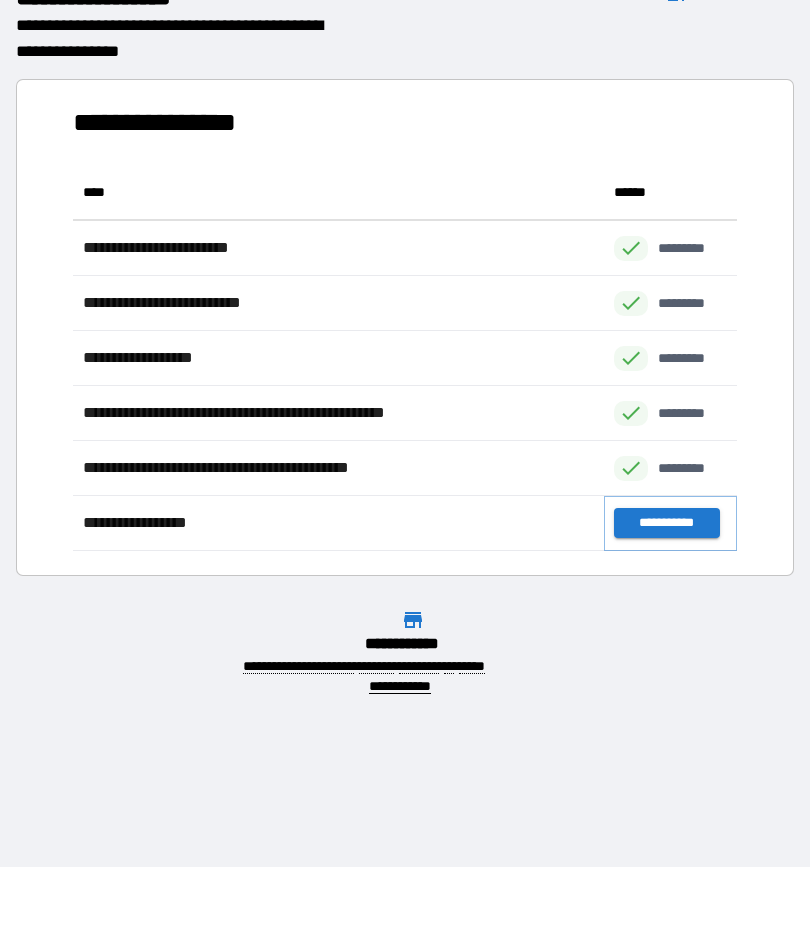 click on "**********" at bounding box center [666, 524] 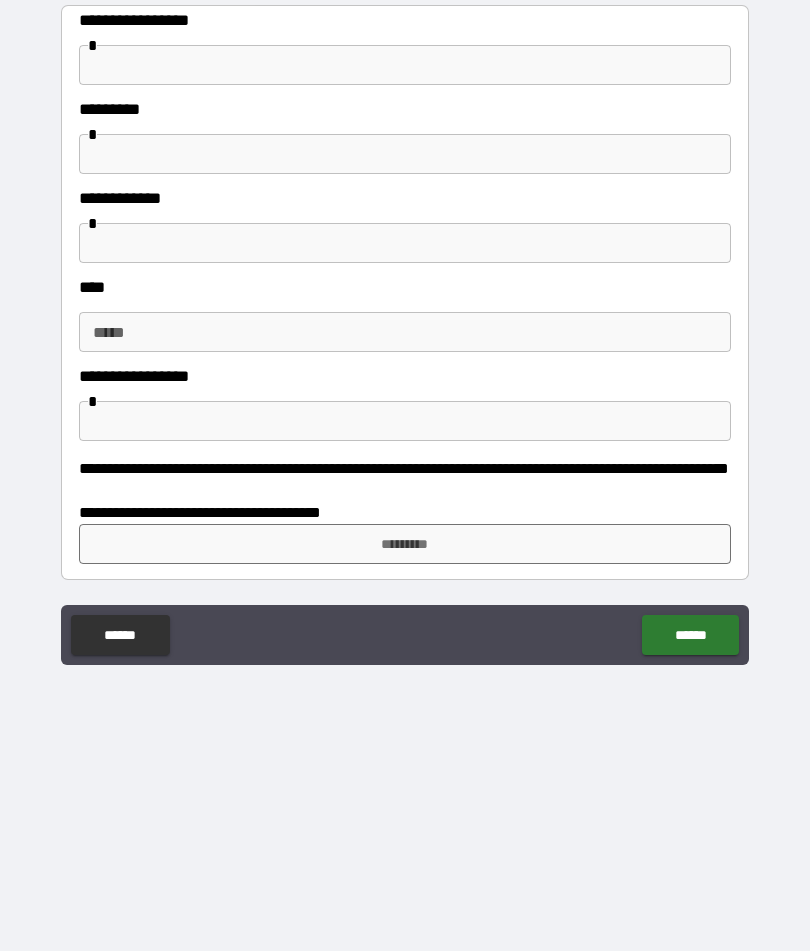 click at bounding box center [405, 66] 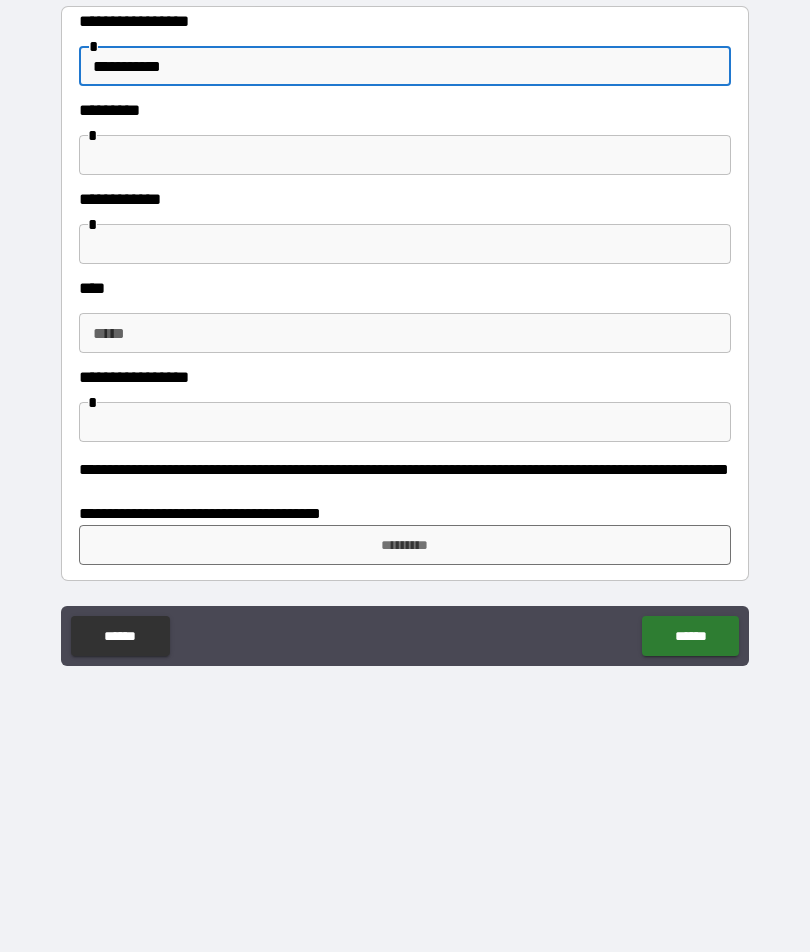 type on "**********" 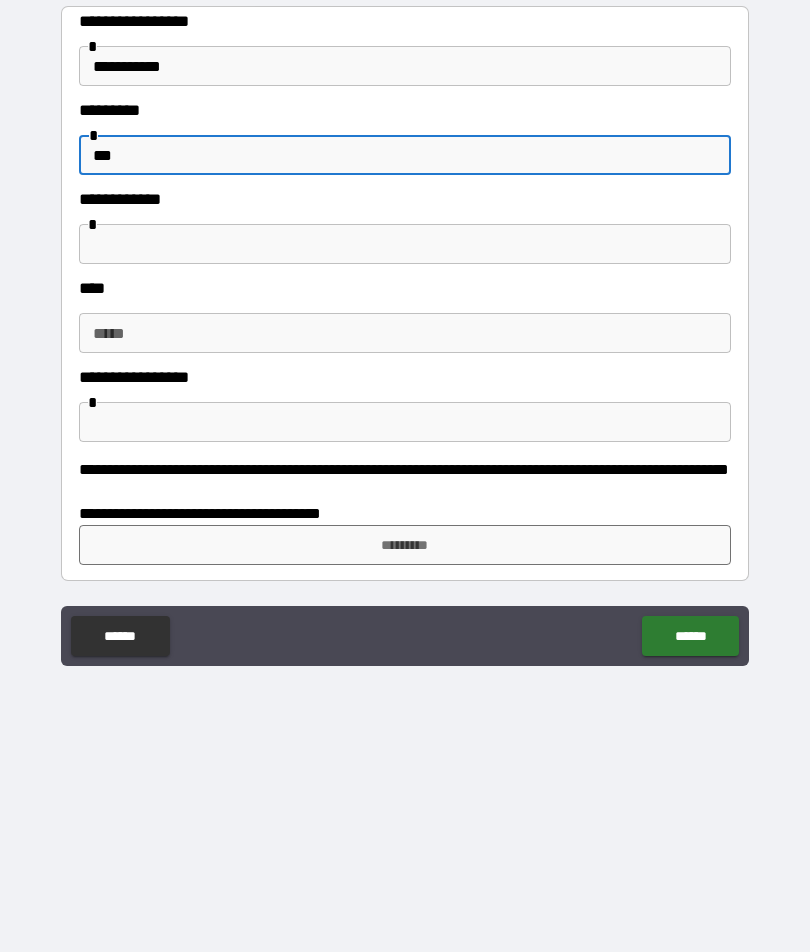 type on "***" 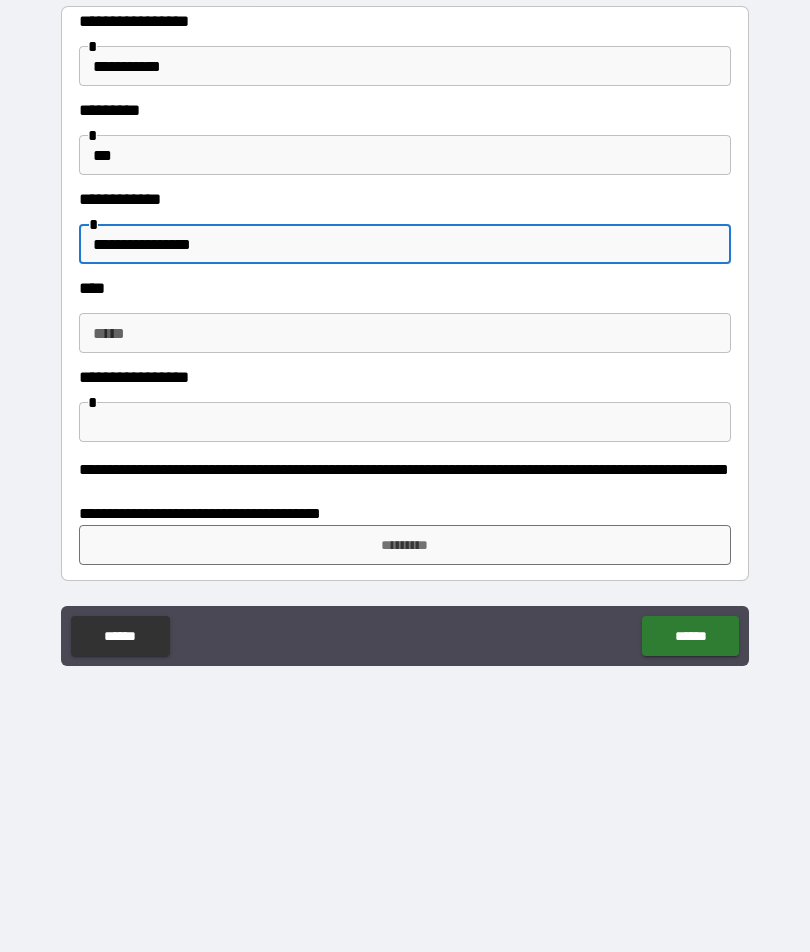 type on "**********" 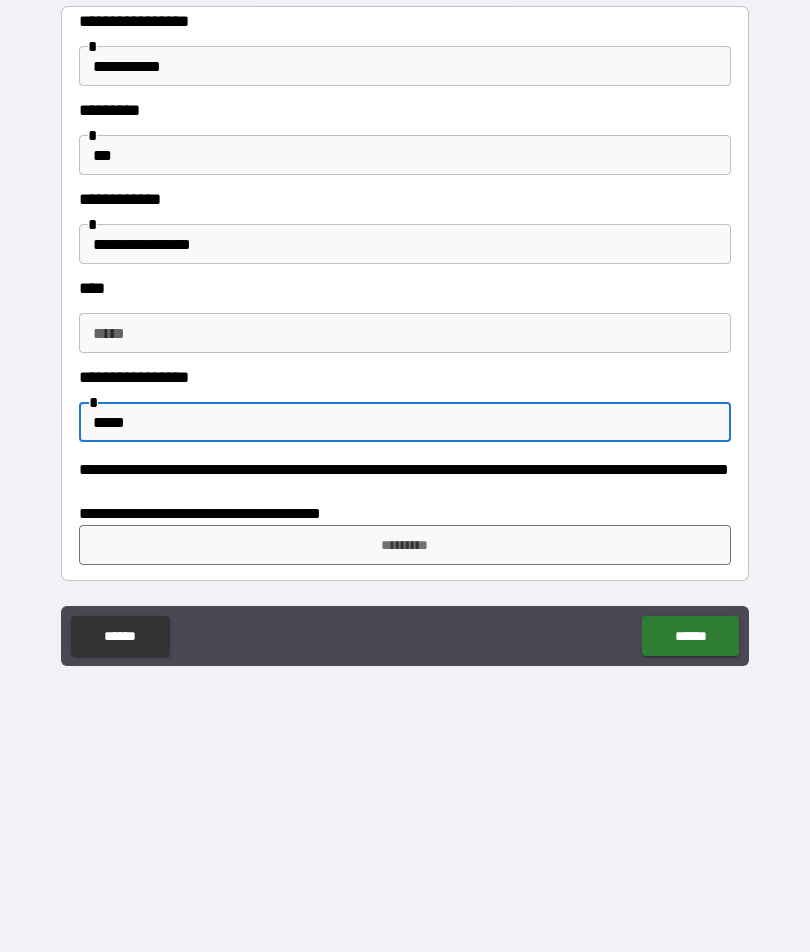 type on "*****" 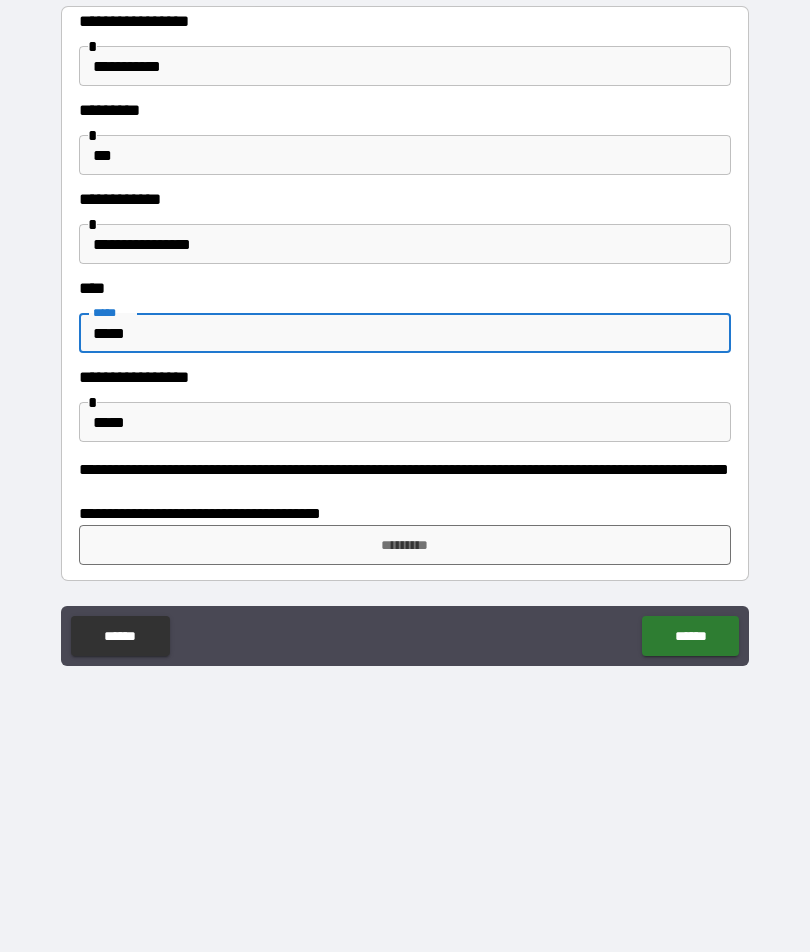 type on "*****" 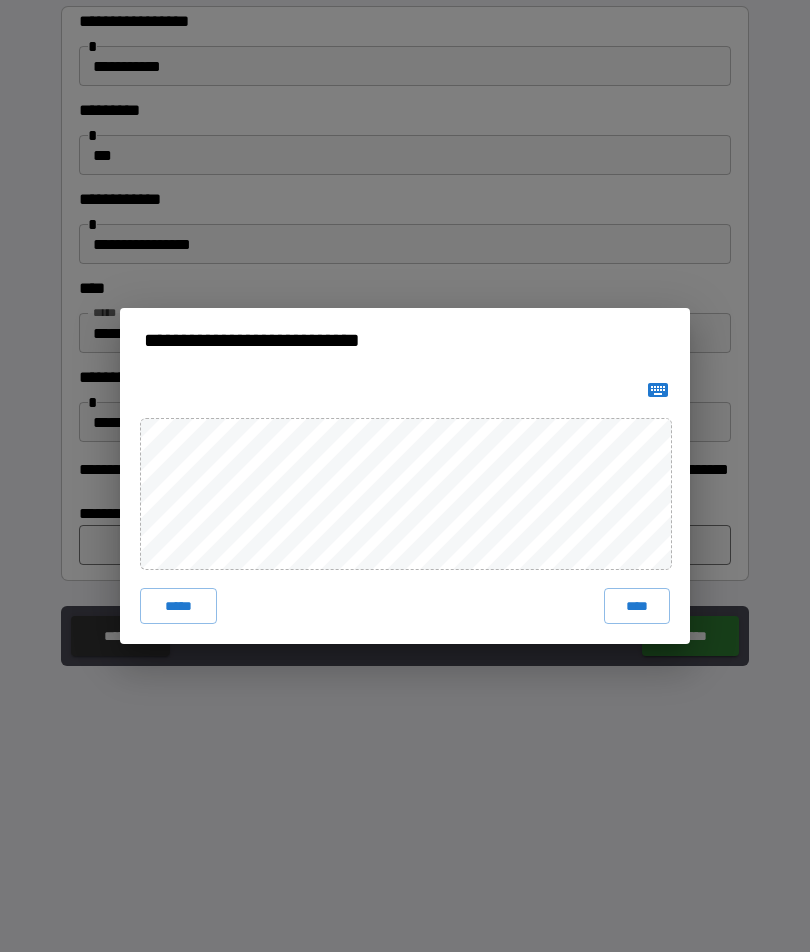 click on "****" at bounding box center [637, 606] 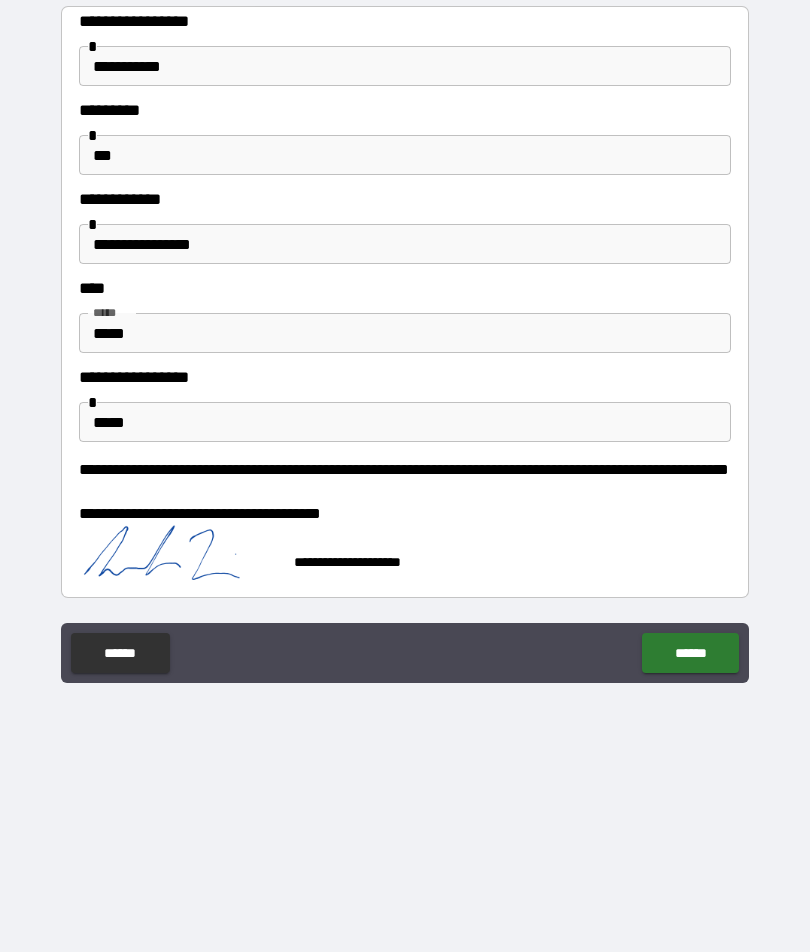 click on "******" at bounding box center (690, 653) 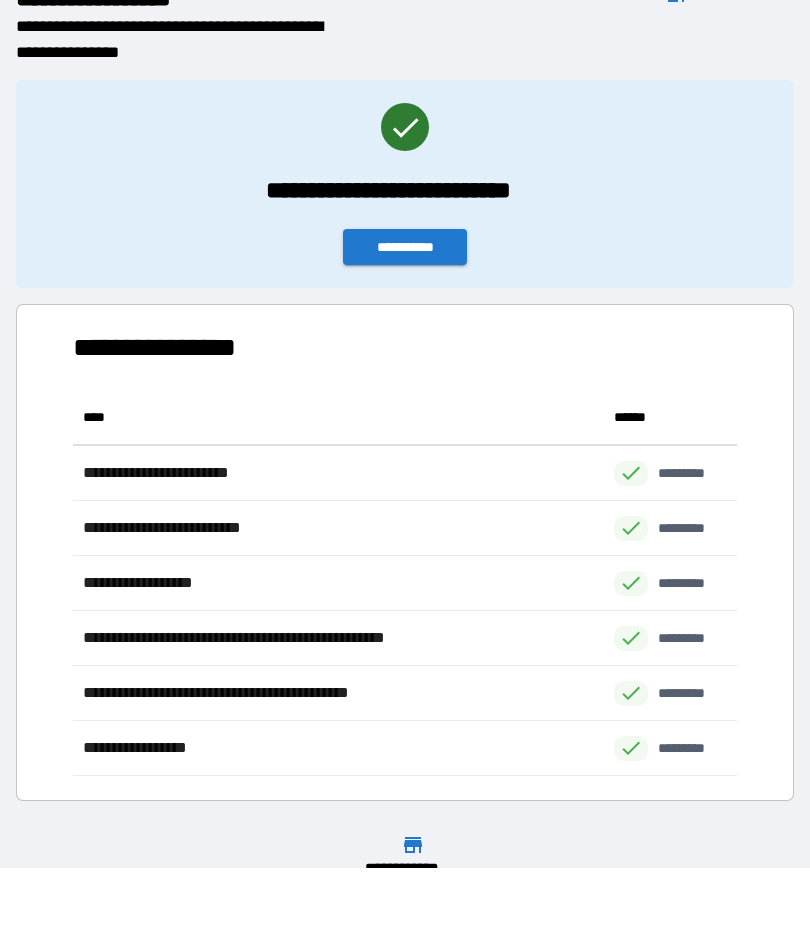 scroll, scrollTop: 1, scrollLeft: 1, axis: both 